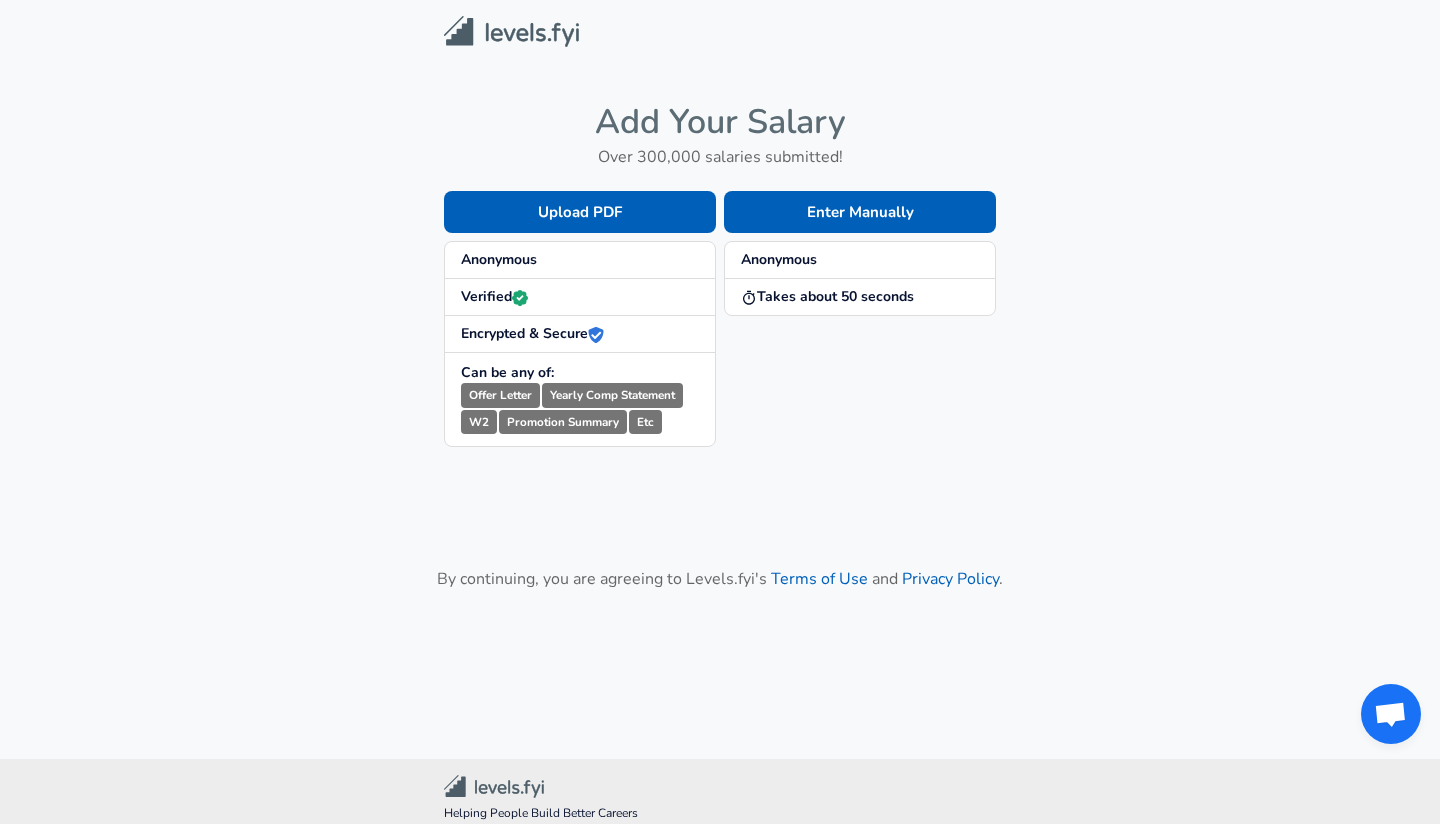 scroll, scrollTop: 0, scrollLeft: 0, axis: both 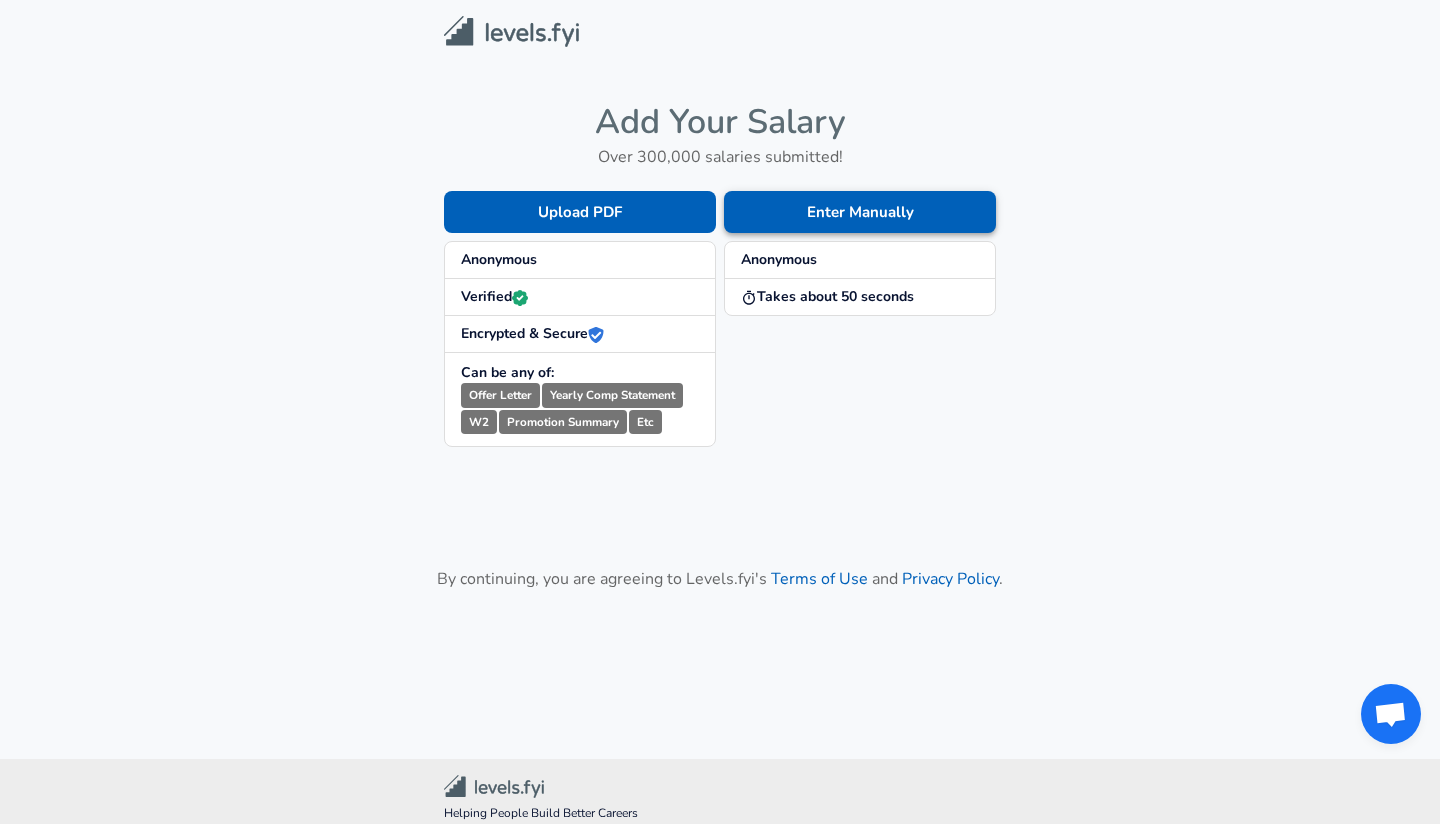 click on "Enter Manually" at bounding box center [860, 212] 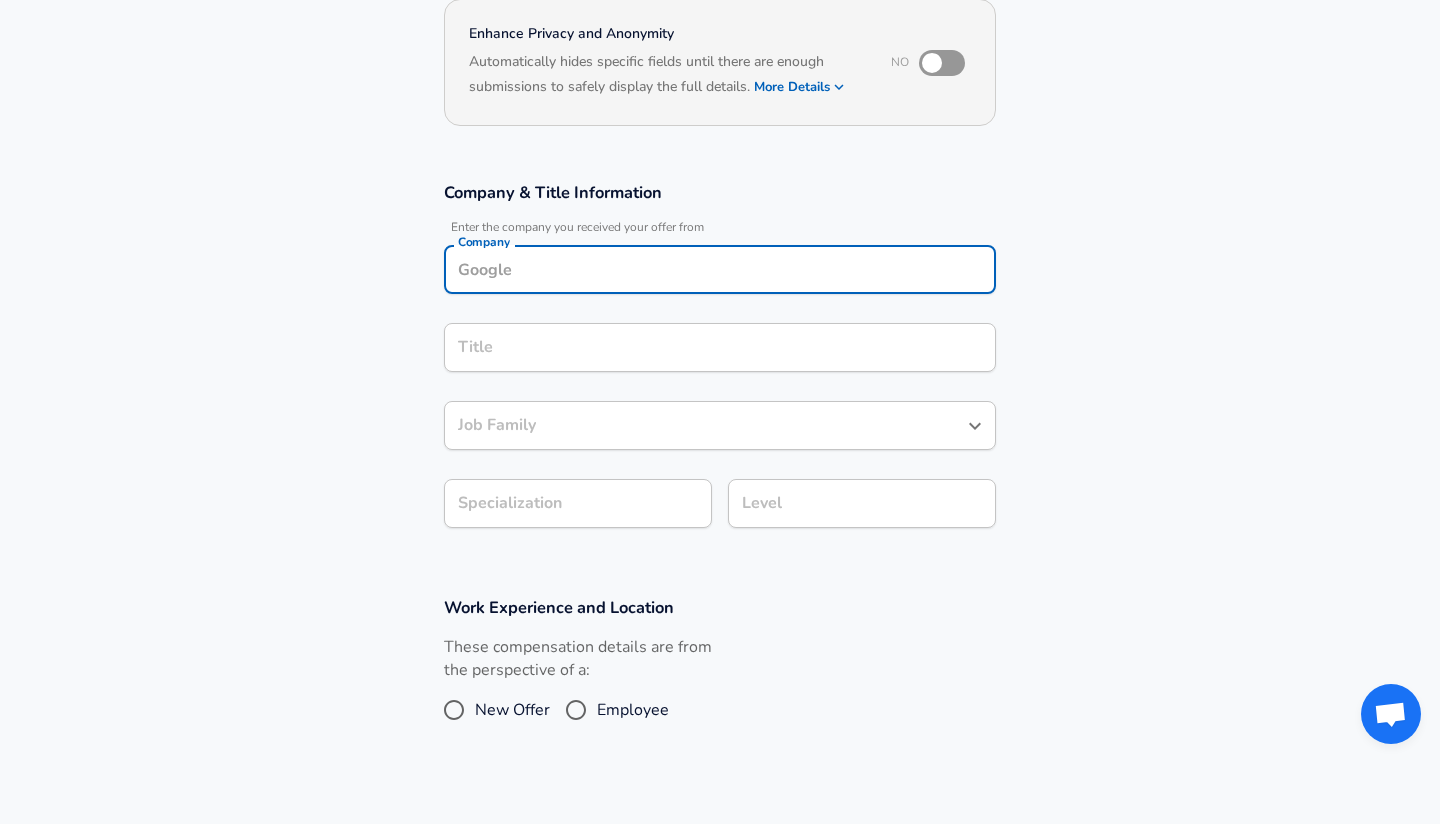 click on "Company" at bounding box center (720, 269) 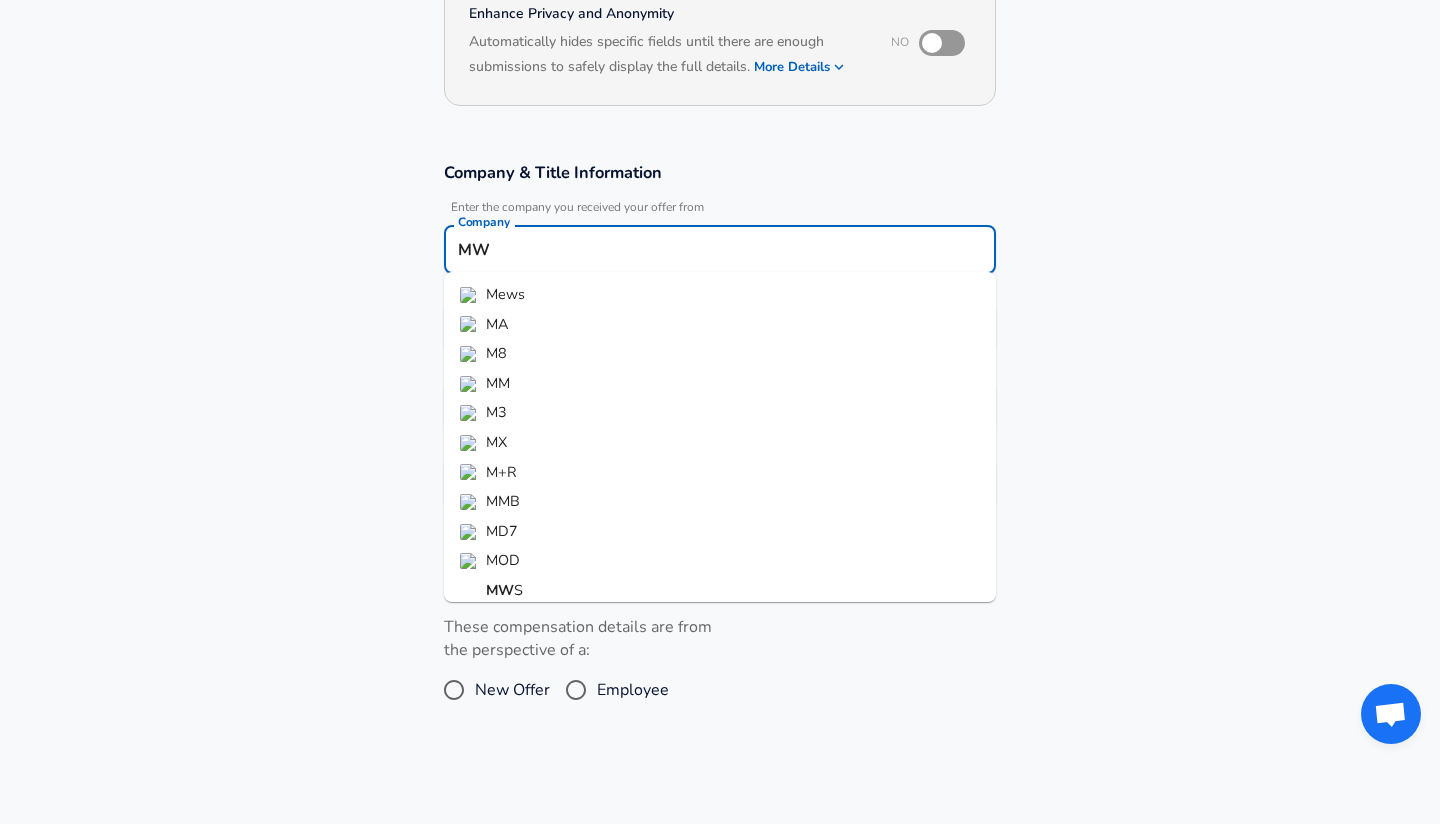 type on "M" 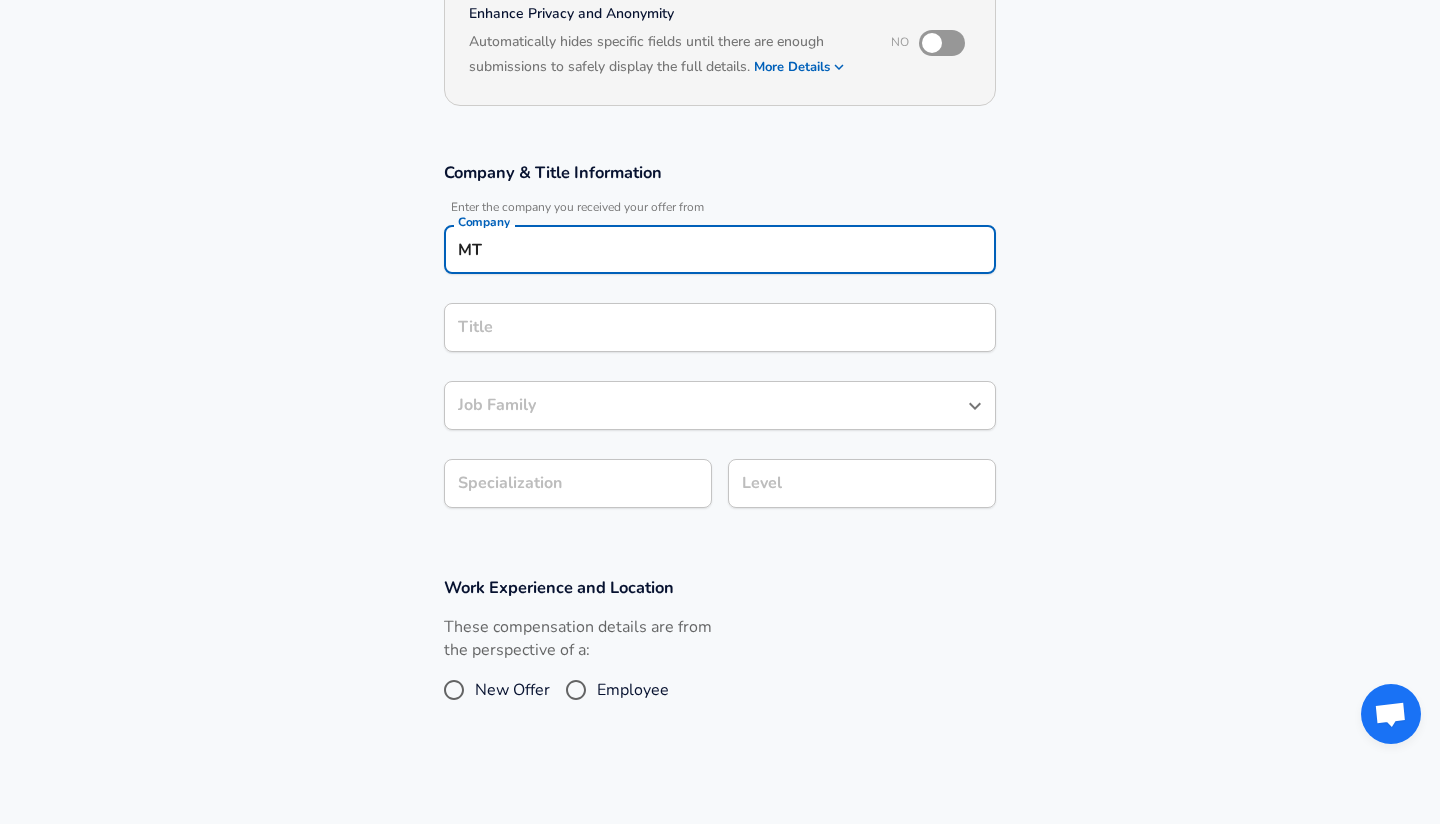 type on "М" 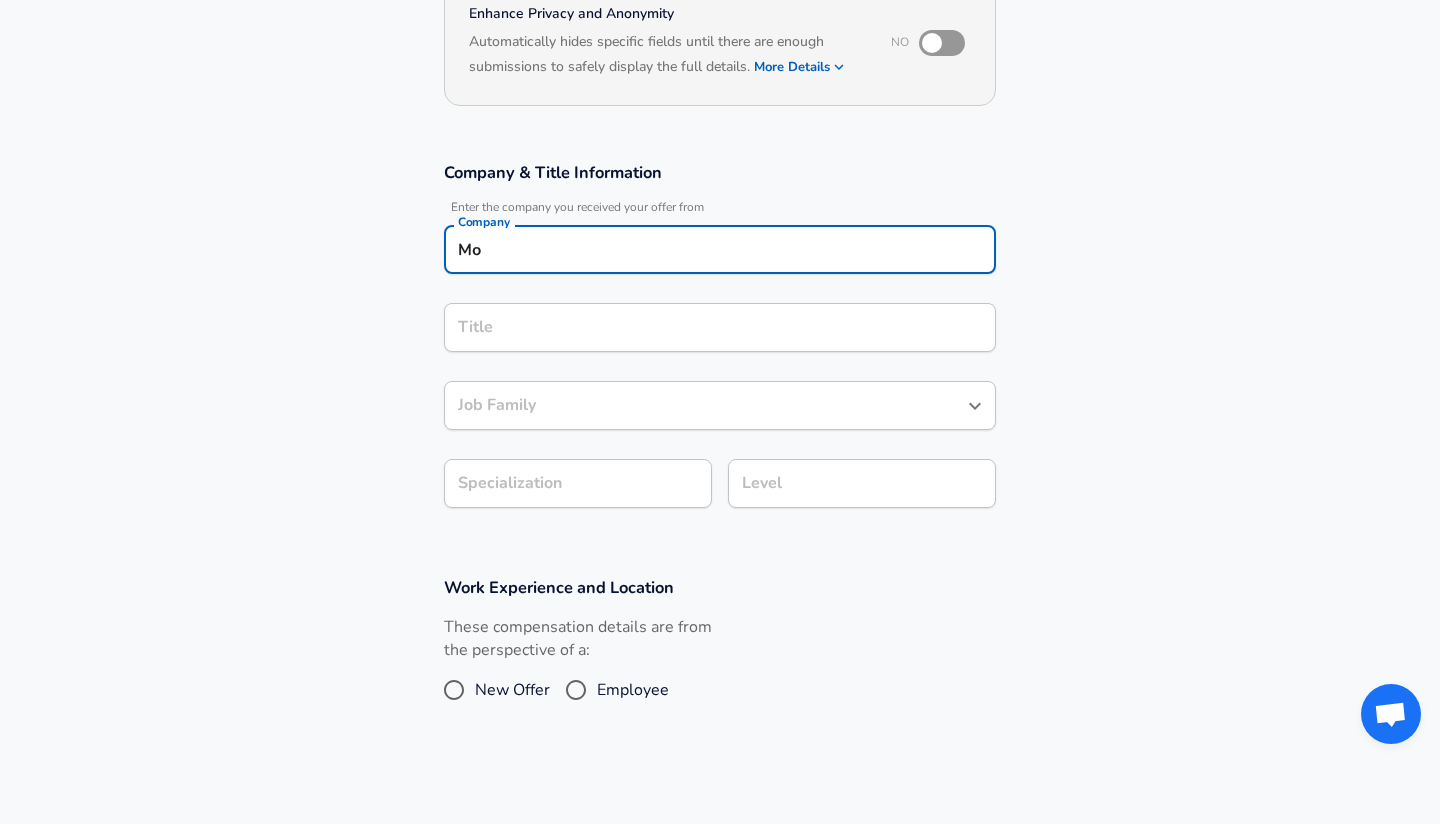 type on "М" 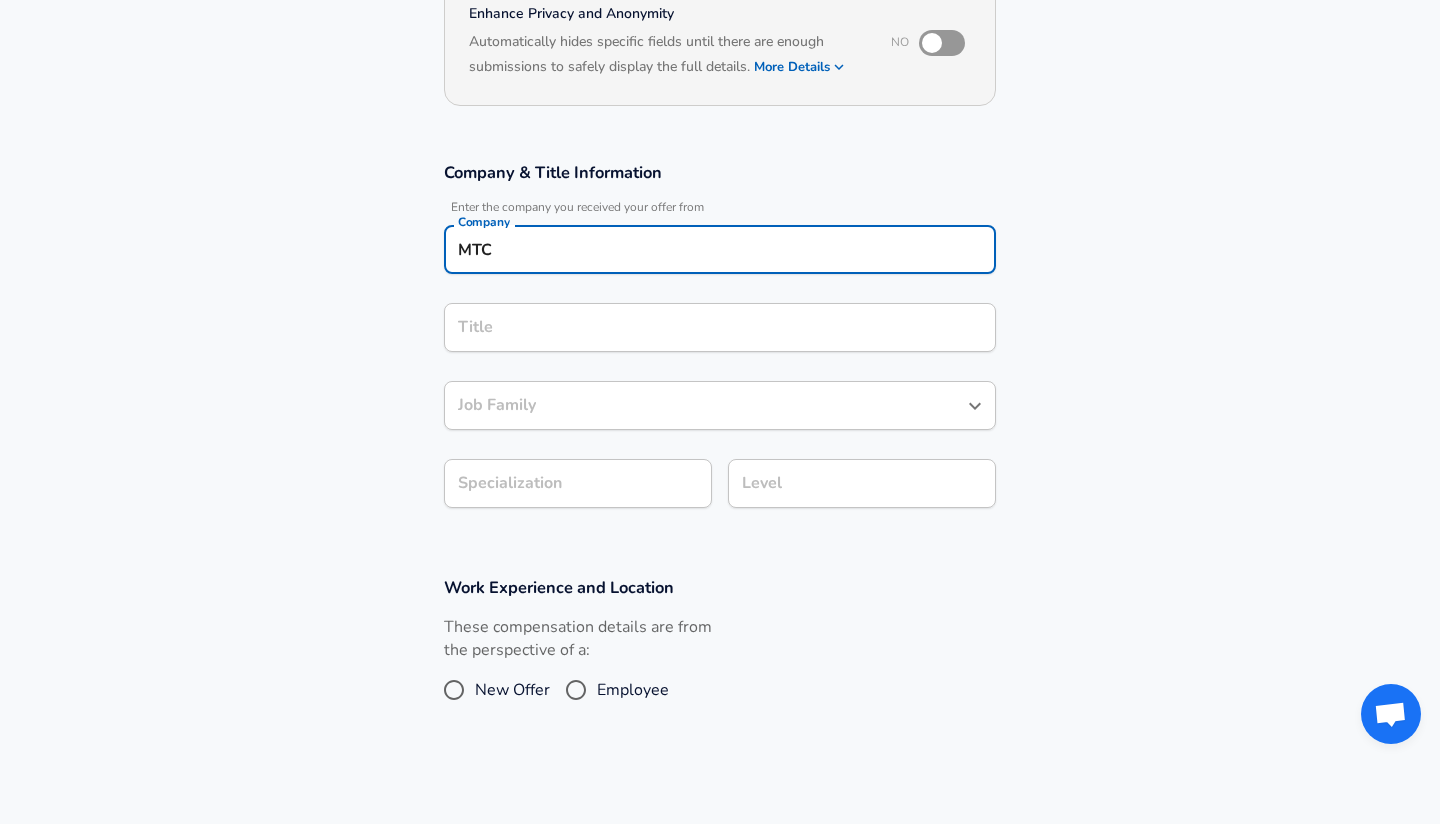 type on "МТС" 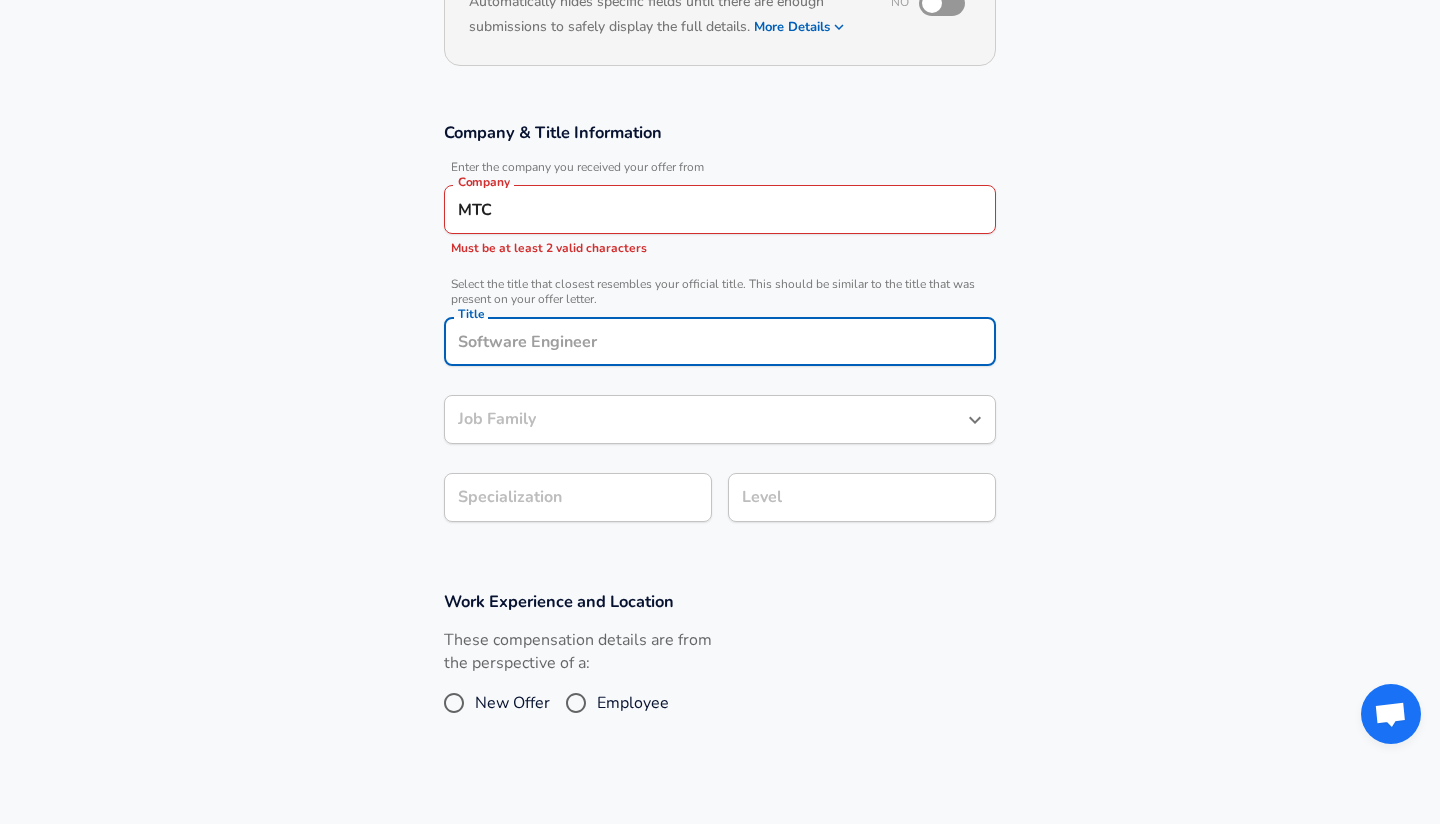 click on "МТС" at bounding box center [720, 209] 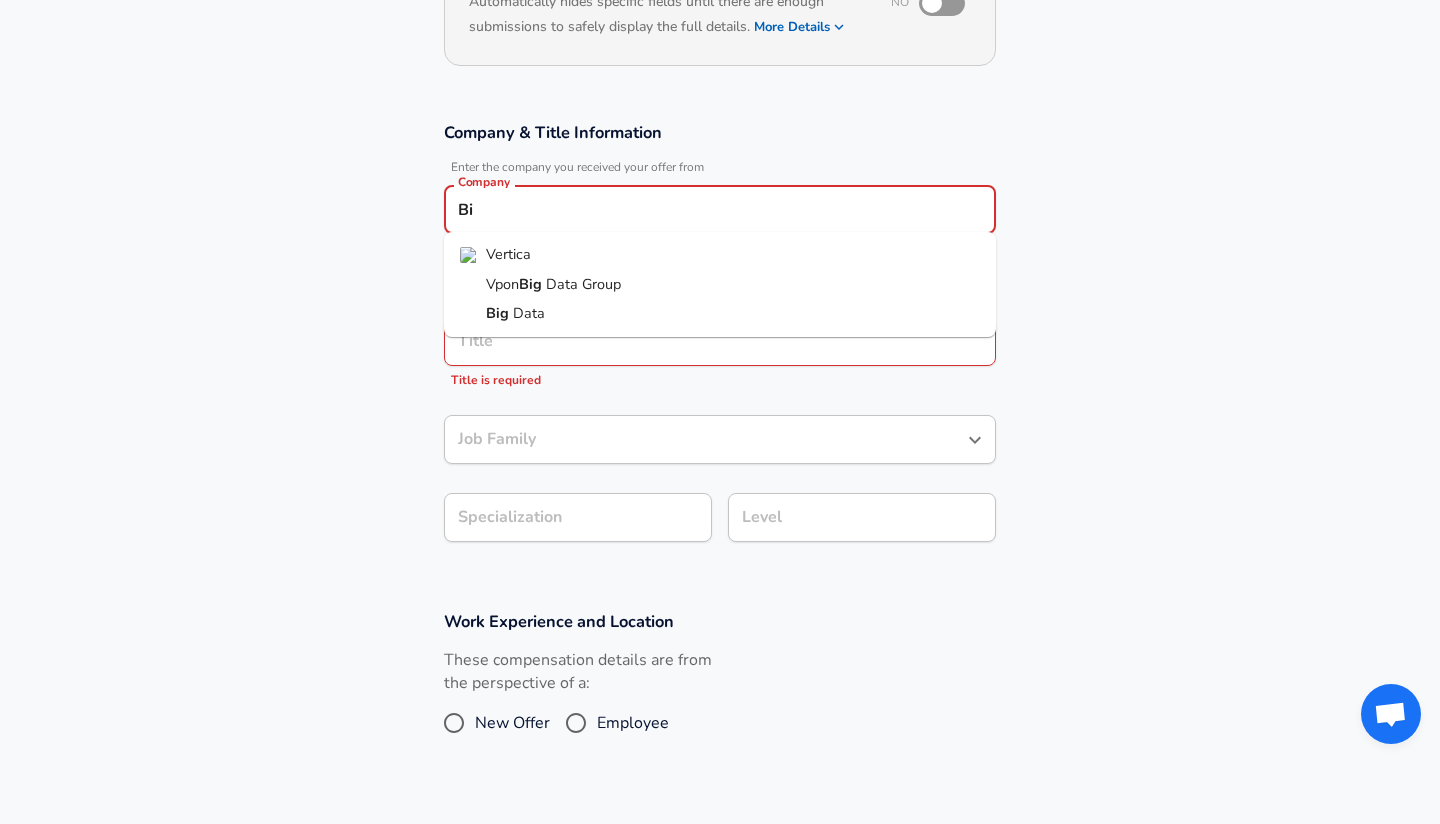 type on "B" 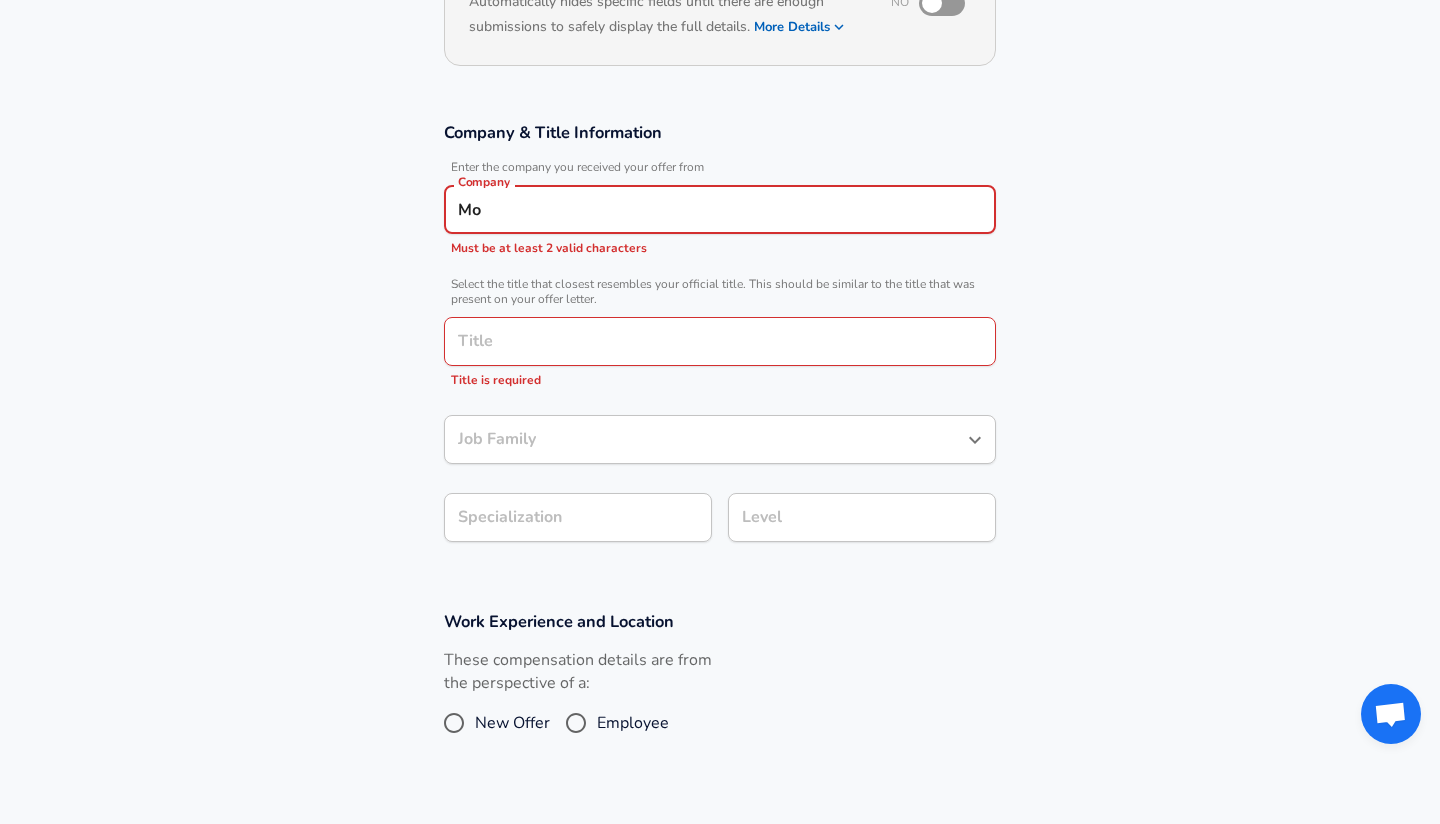 type on "М" 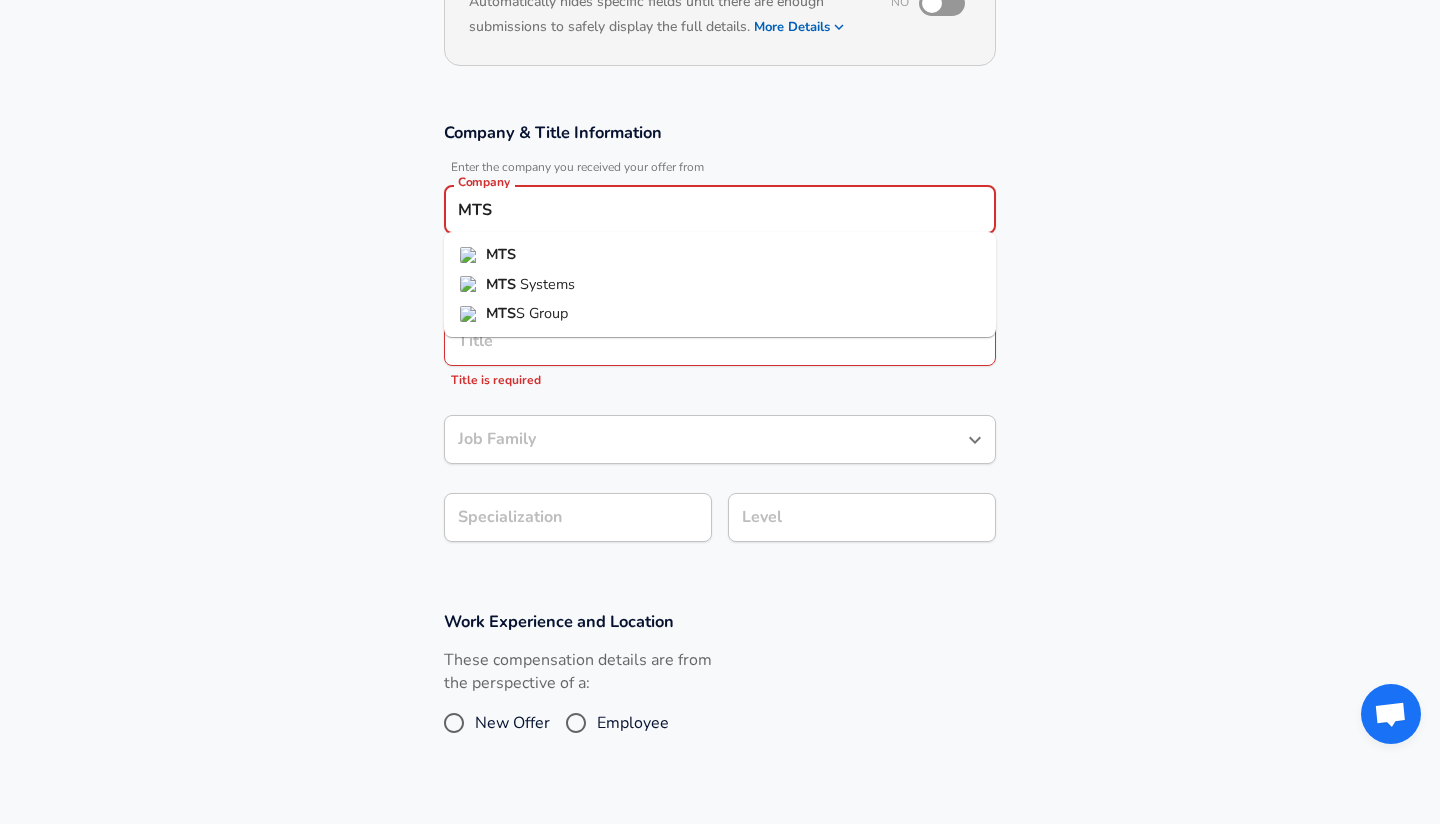 click on "MTS" at bounding box center [720, 255] 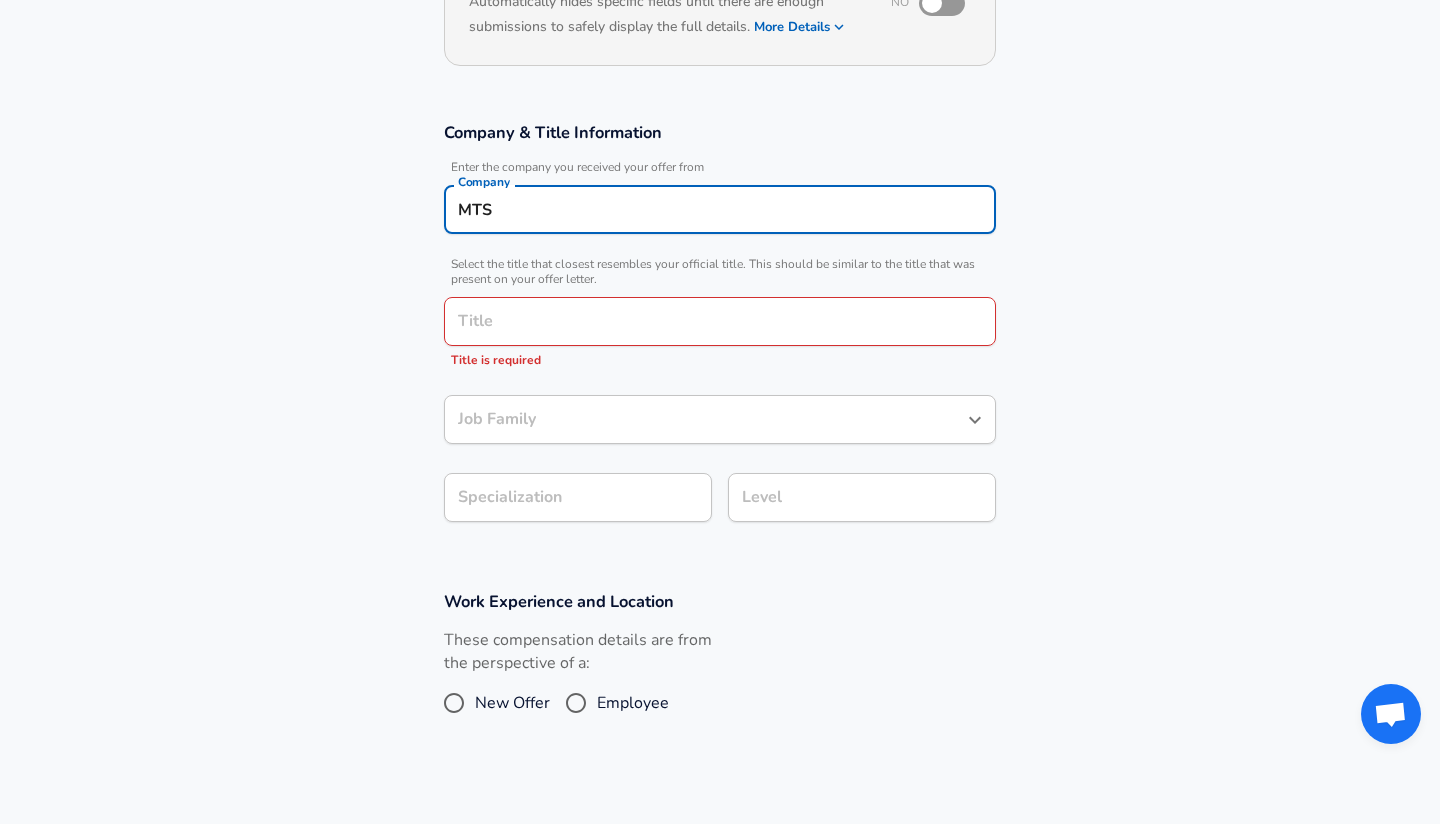 type on "MTS" 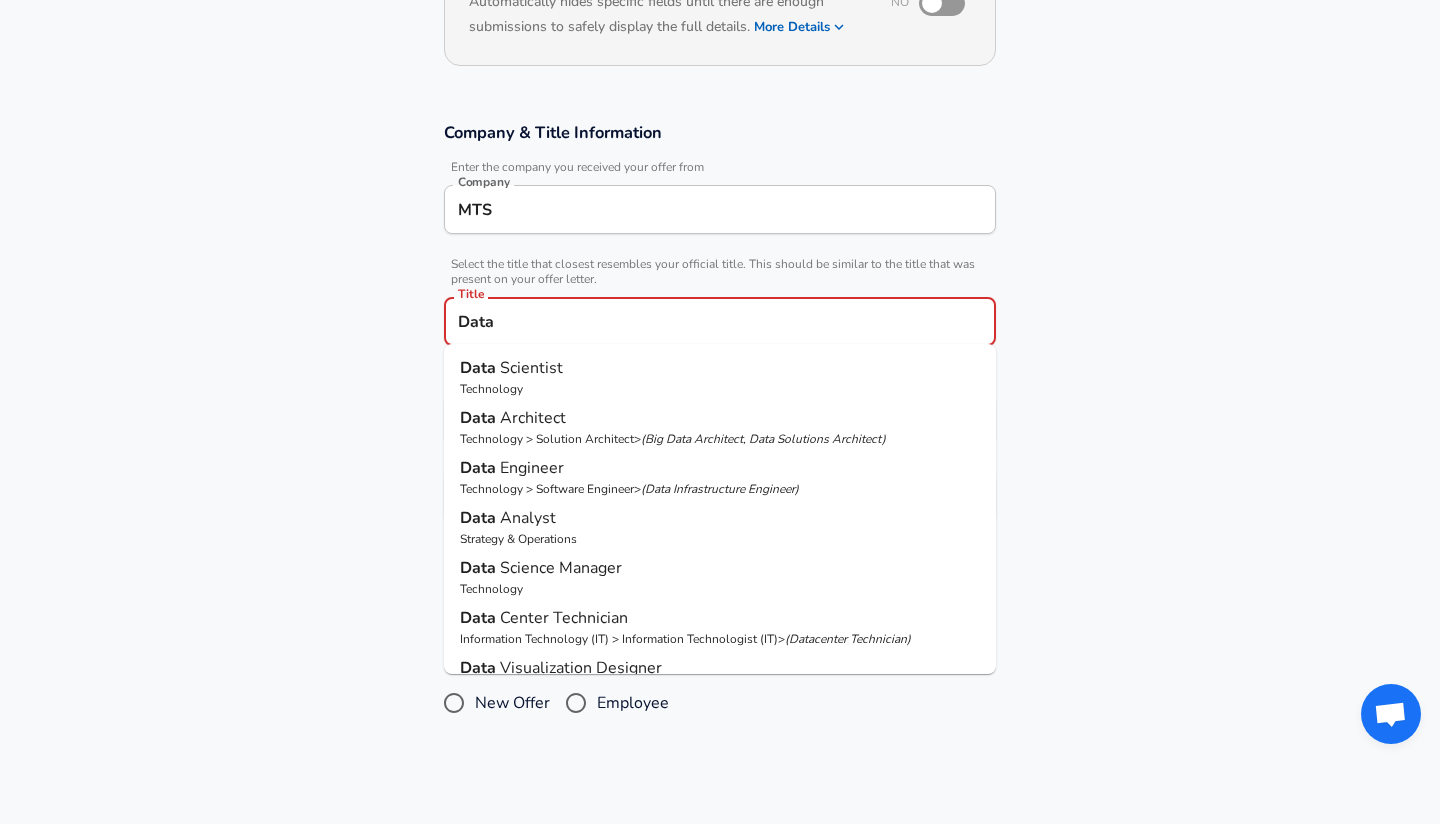 click on "Scientist" at bounding box center [531, 368] 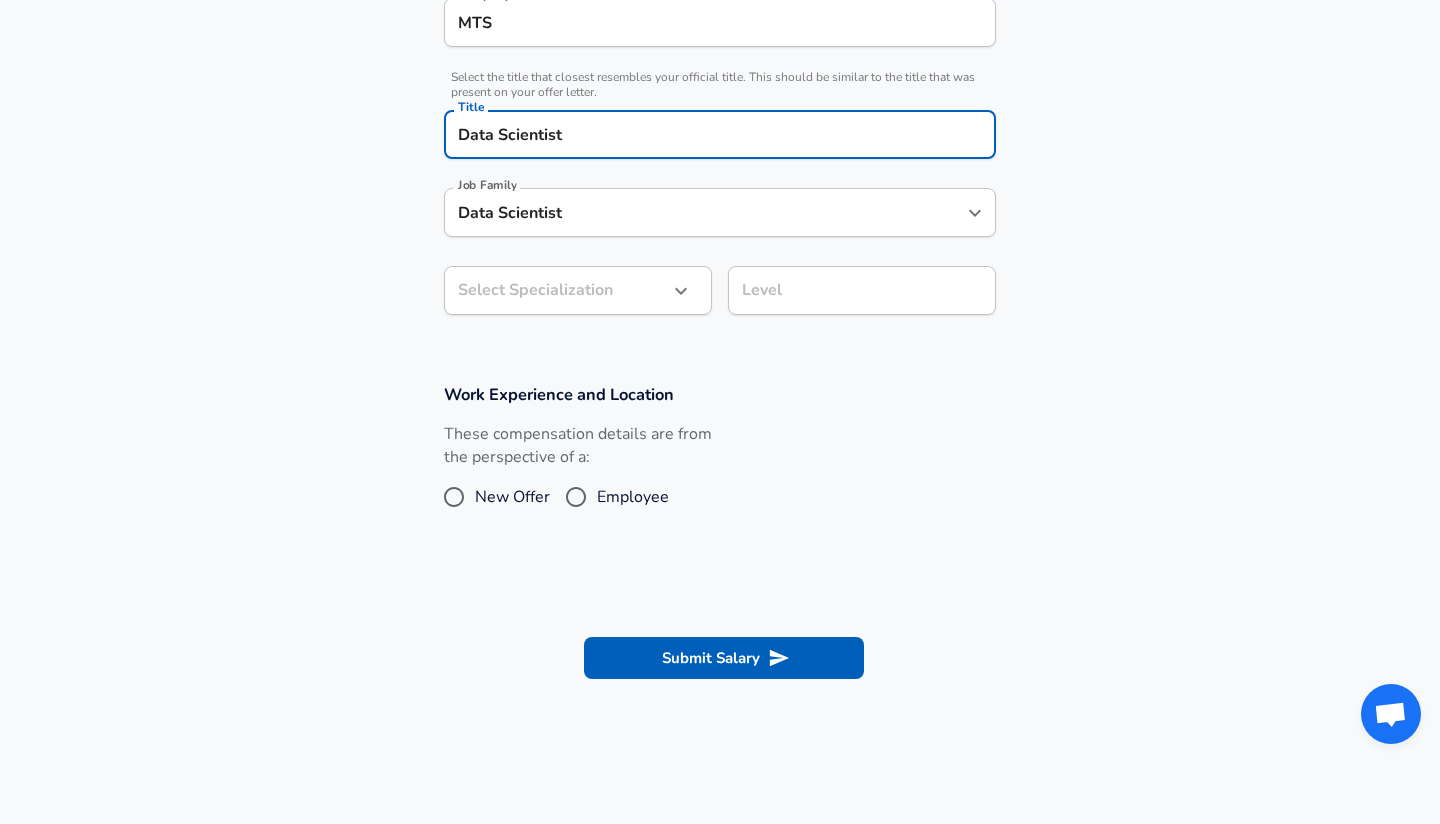 scroll, scrollTop: 458, scrollLeft: 0, axis: vertical 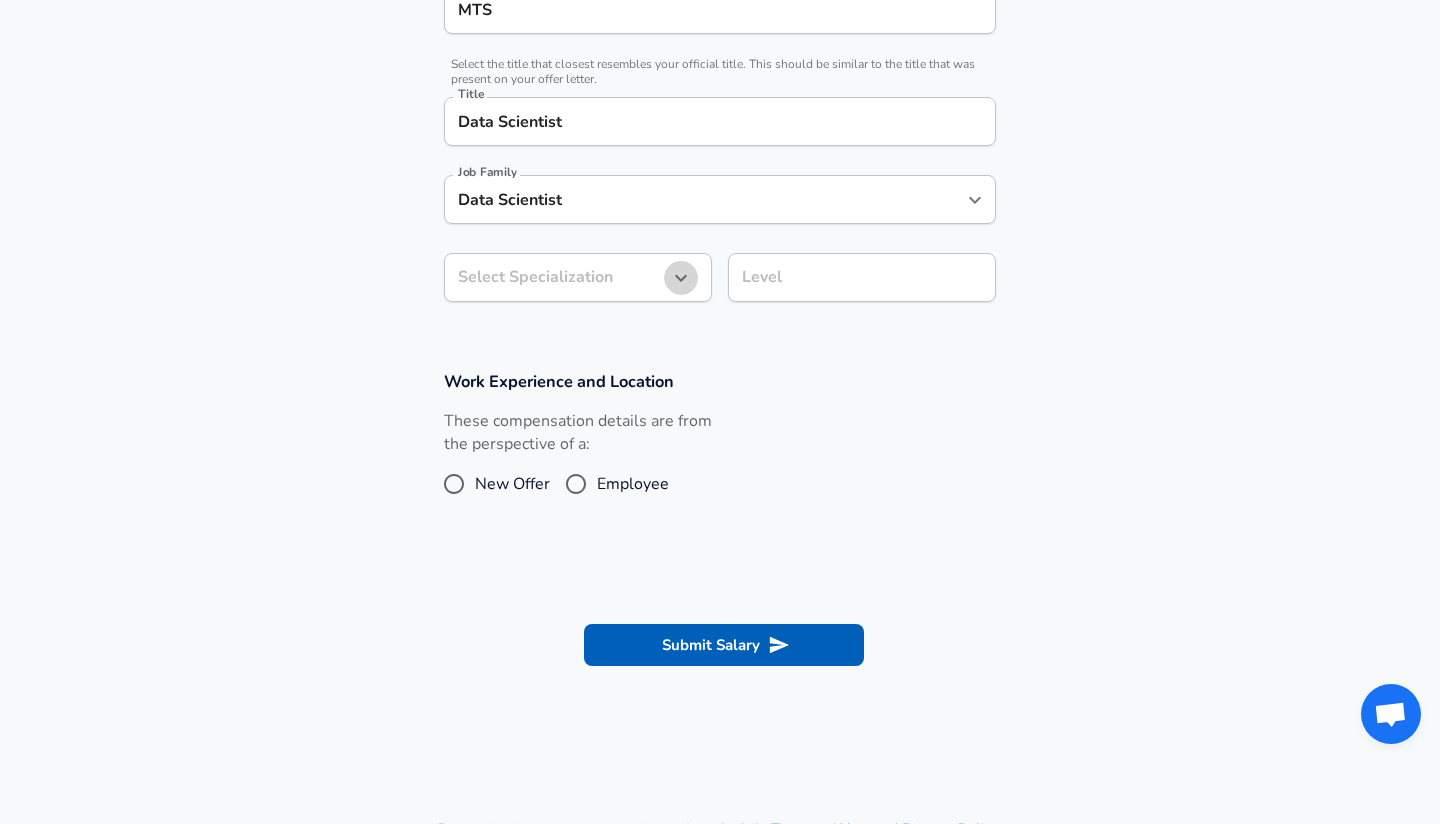 click 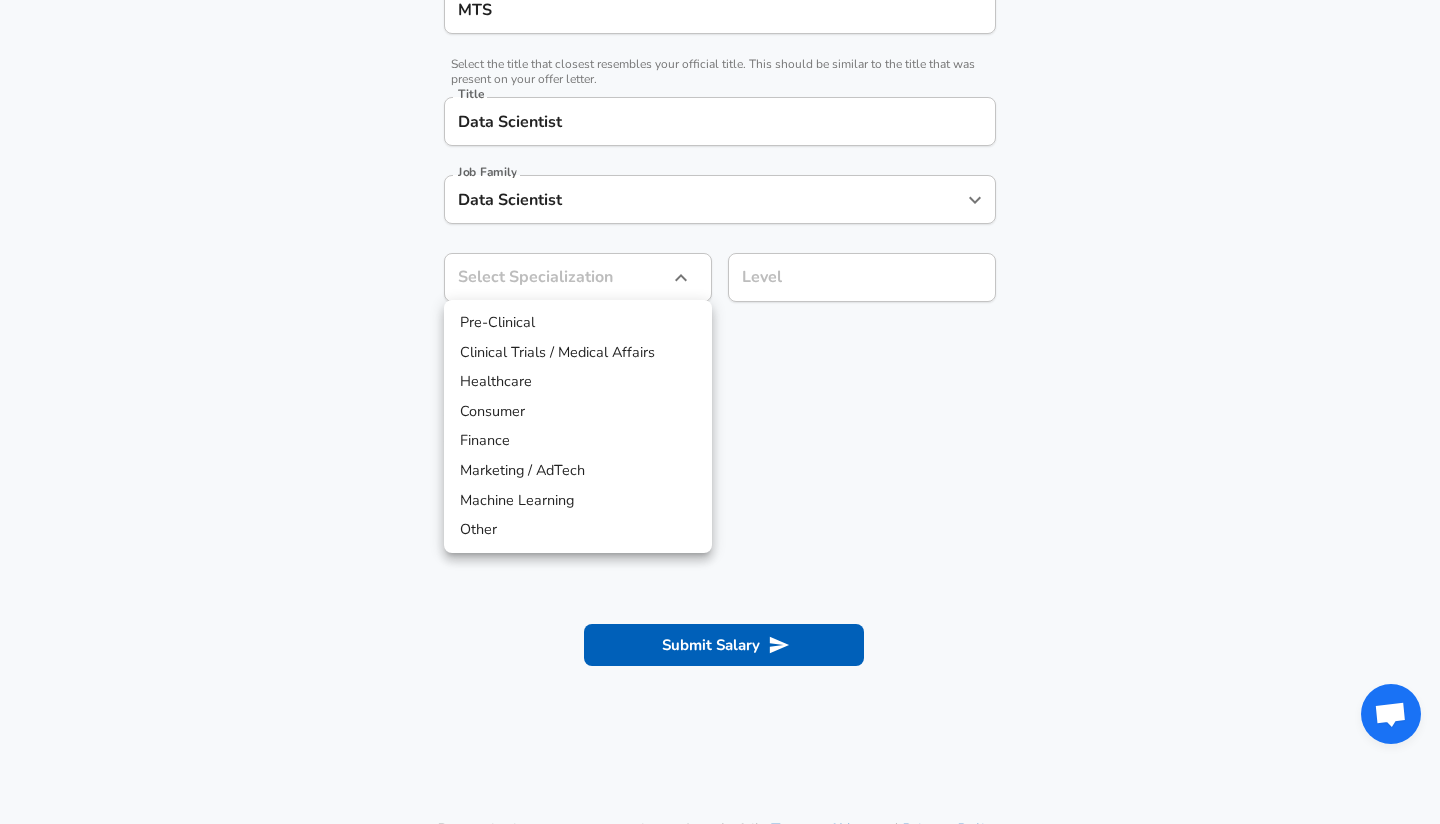 click on "Machine Learning" at bounding box center [578, 501] 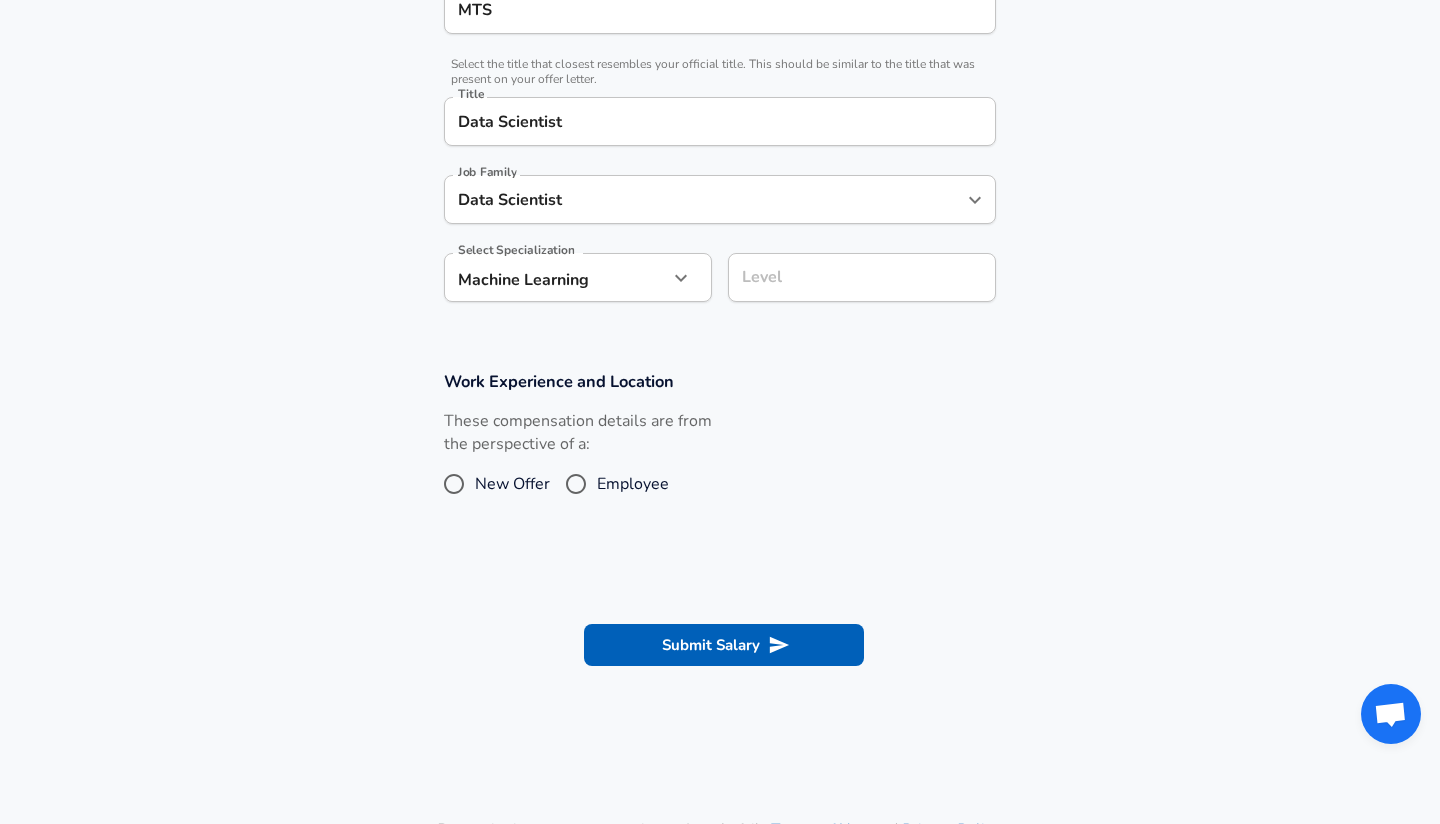 scroll, scrollTop: 498, scrollLeft: 0, axis: vertical 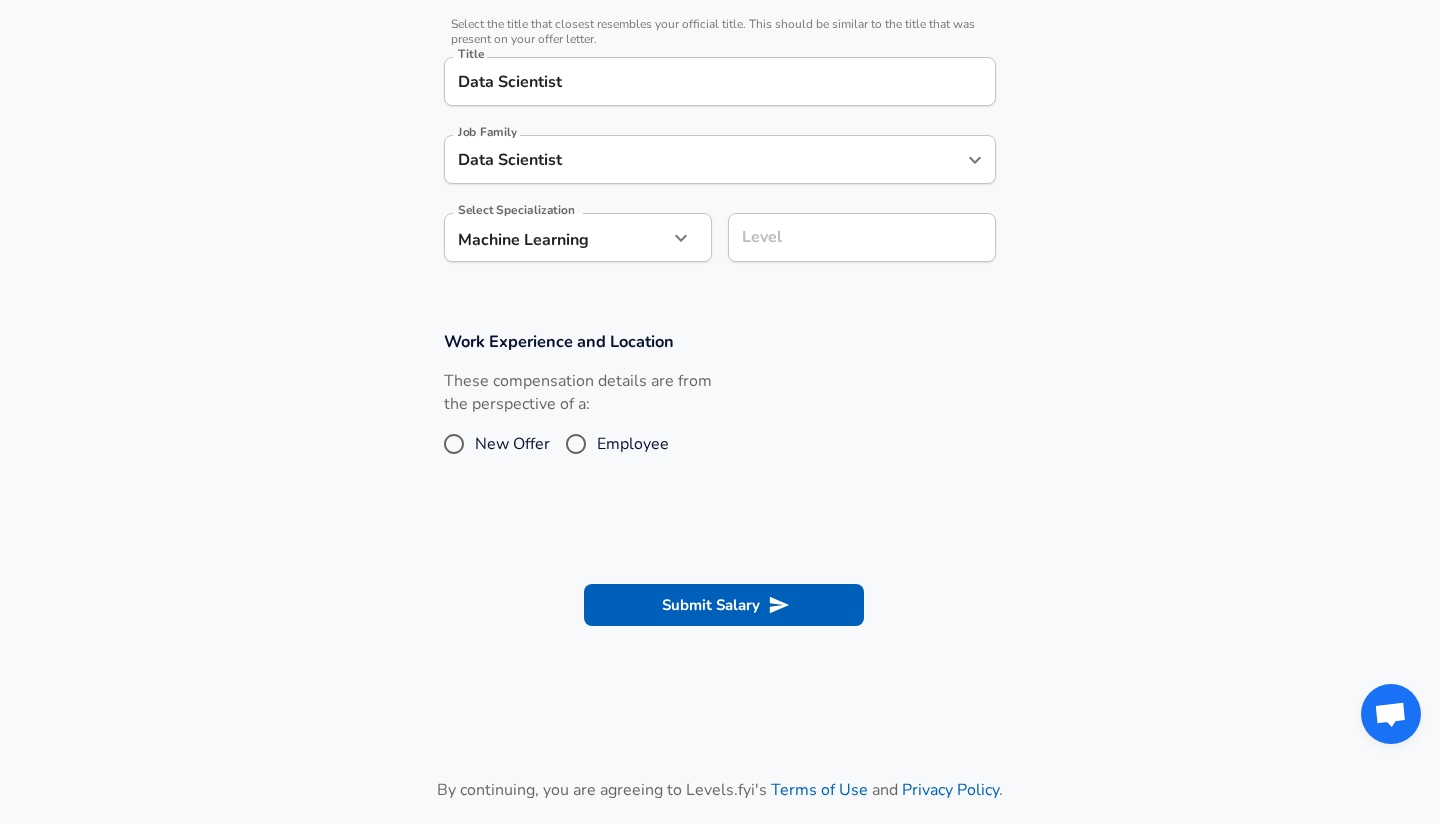 click on "Level" at bounding box center [862, 237] 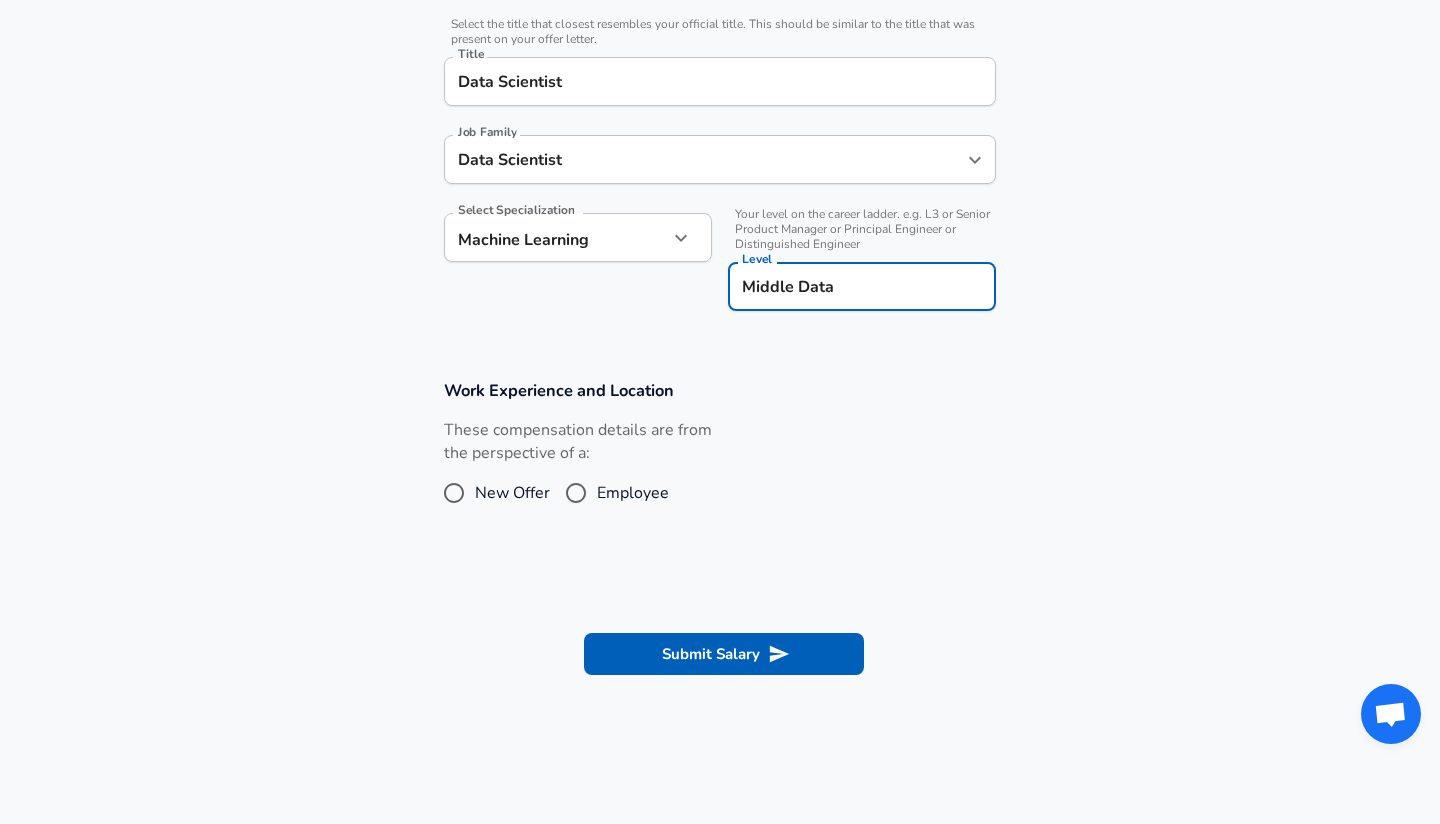 click on "Data Scientist" at bounding box center [705, 159] 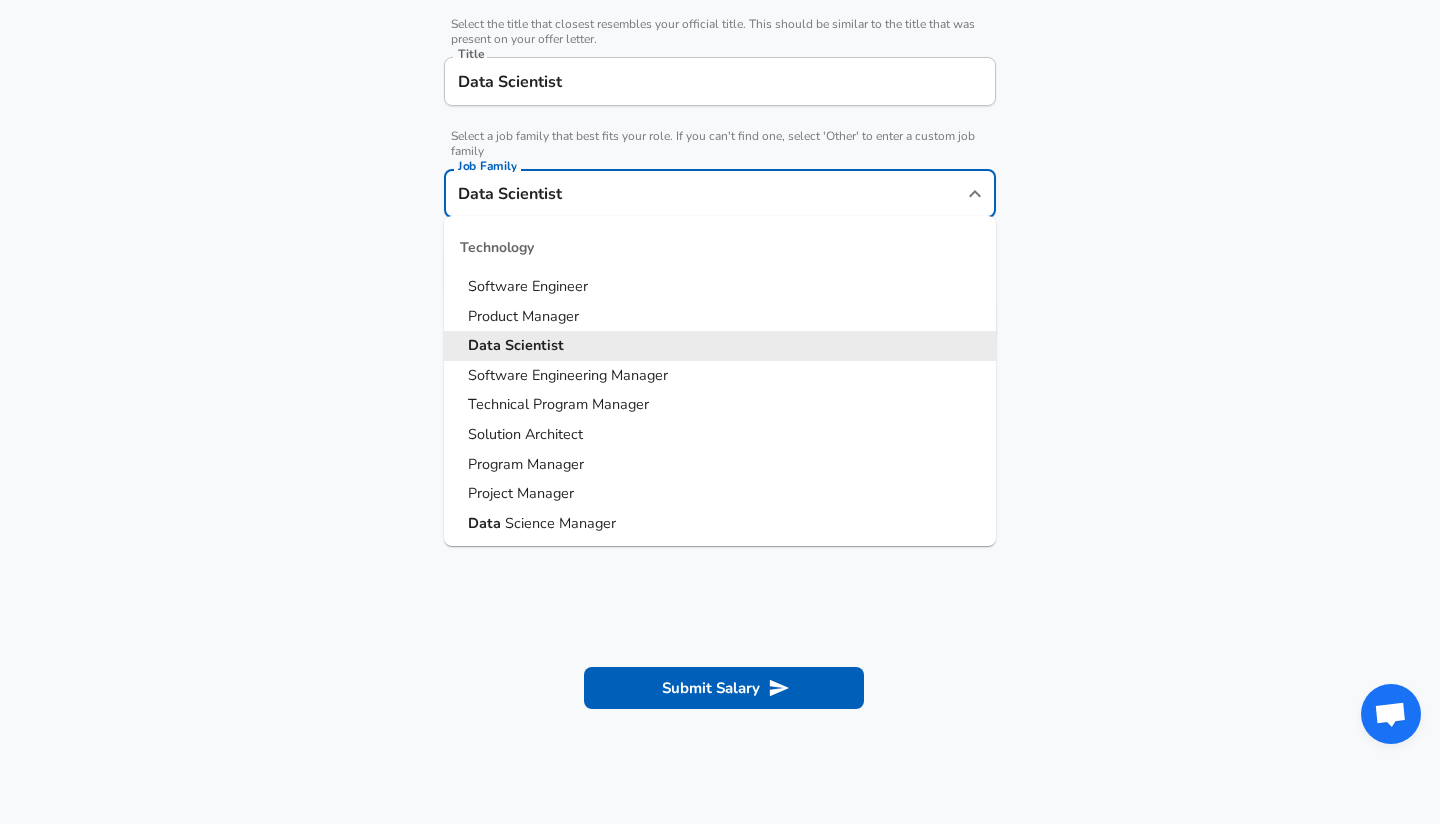 scroll, scrollTop: 538, scrollLeft: 0, axis: vertical 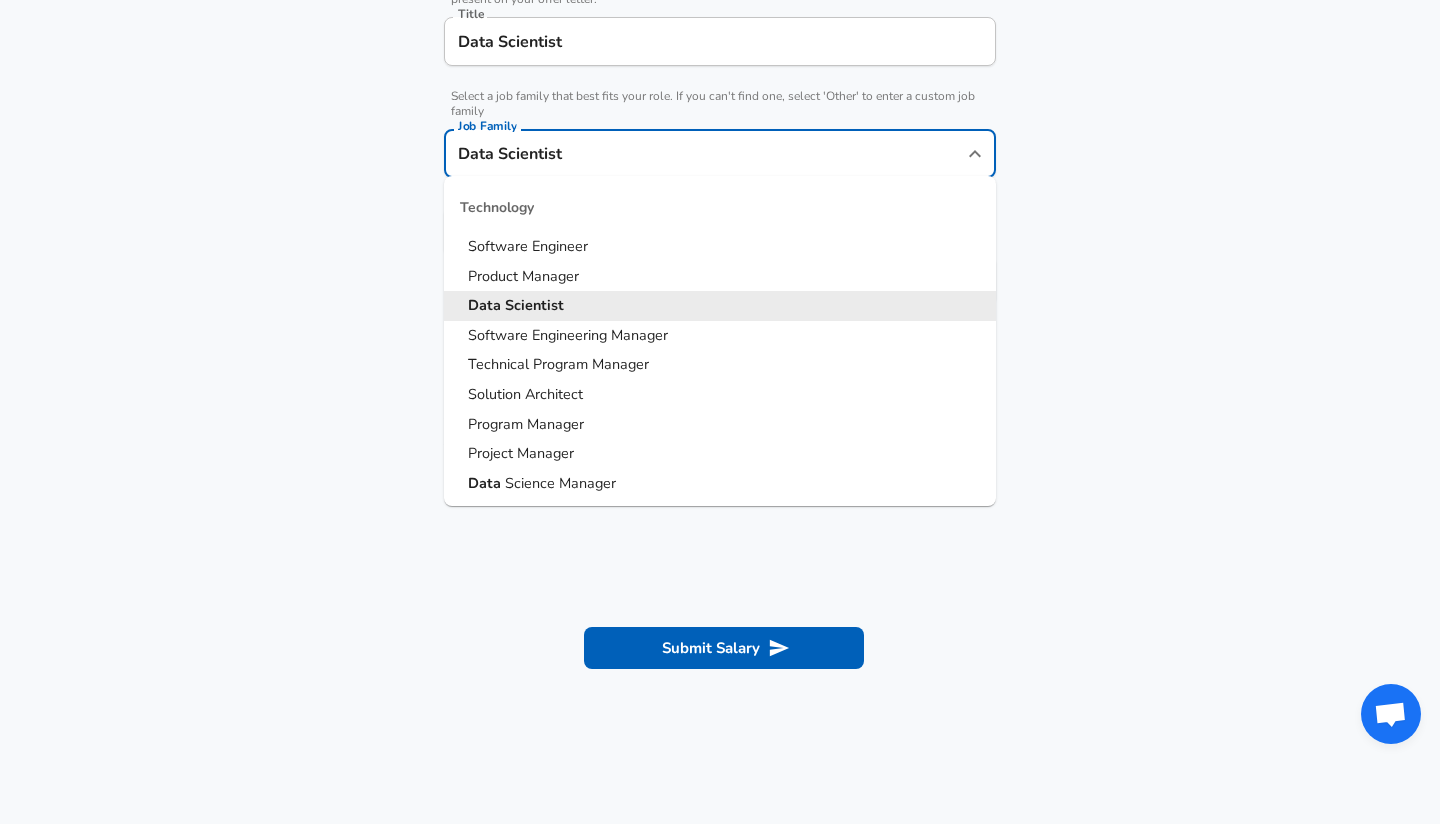 click on "Company & Title Information Enter the company you received your offer from Company MTS Company Select the title that closest resembles your official title. This should be similar to the title that was present on your offer letter. Title Data Scientist Title Select a job family that best fits your role. If you can't find one, select 'Other' to enter a custom job family Job Family Data Scientist Job Family Technology Software Engineer Product Manager Data Scientist Software Engineering Manager Technical Program Manager Solution Architect Program Manager Project Manager Data Science Manager Technical Writer Engineering Biomedical Engineer Civil Engineer Hardware Engineer Mechanical Engineer Geological Engineer Electrical Engineer Controls Engineer Chemical Engineer Aerospace Engineer Materials Engineer Optical Engineer MEP Engineer Prompt Engineer Business Management Consultant Business Development Sales Sales Legal Legal Sales Sales Engineer Legal Regulatory Affairs Sales Customer Success Design" at bounding box center [720, 84] 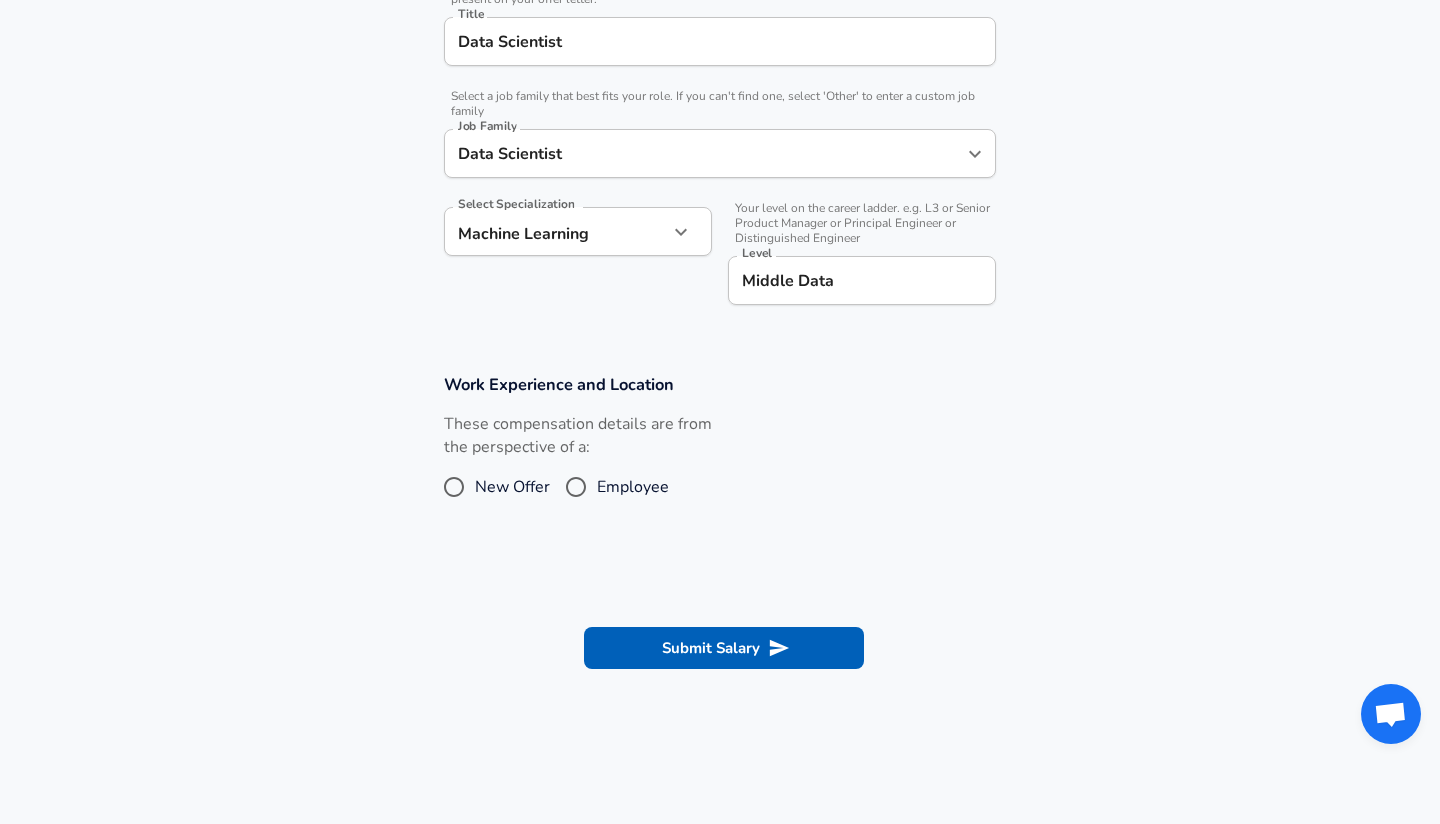 click on "Middle Data" at bounding box center [862, 280] 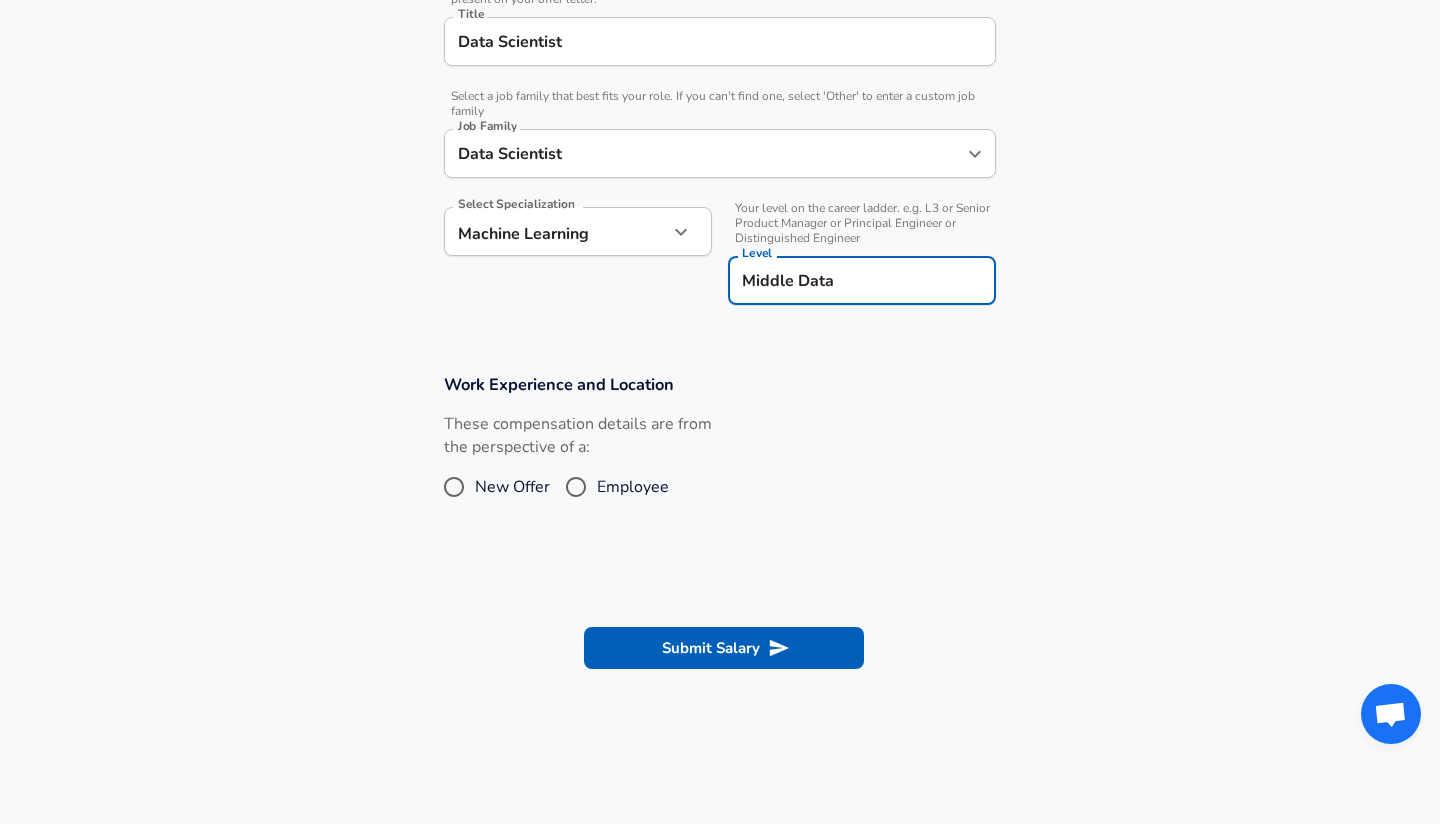 click on "Middle Data" at bounding box center (862, 280) 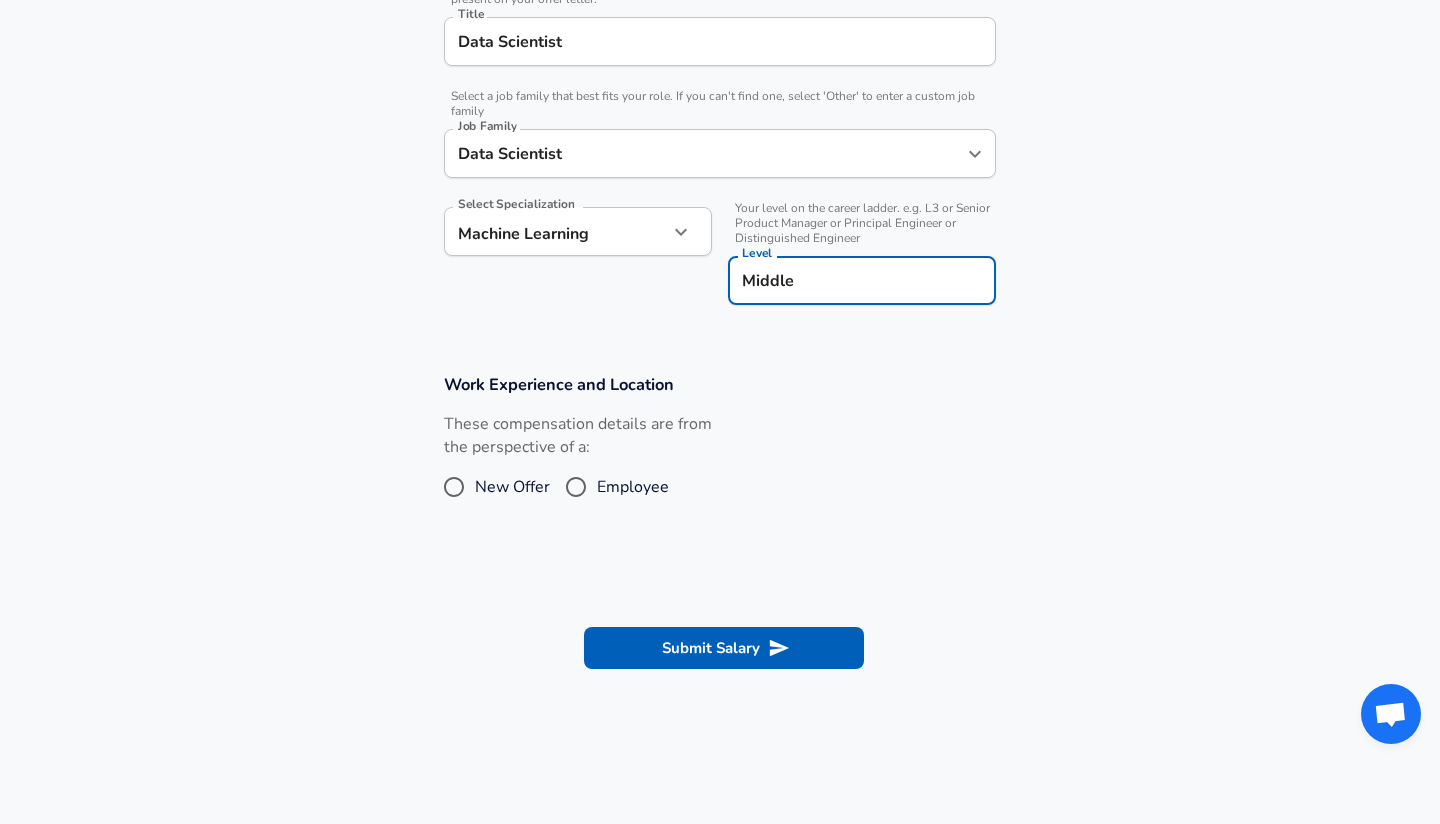 paste on "Data Scientist" 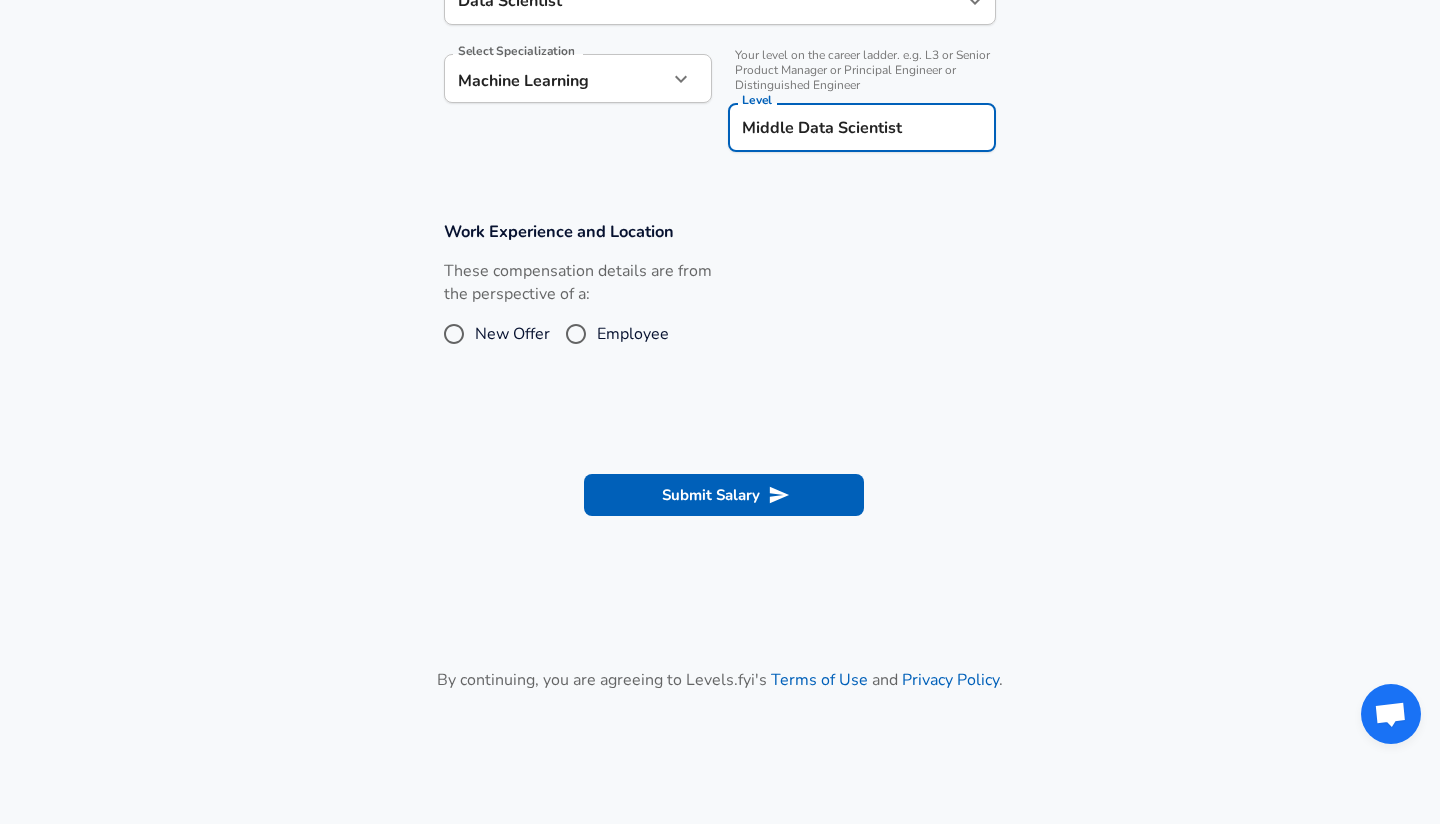 scroll, scrollTop: 695, scrollLeft: 0, axis: vertical 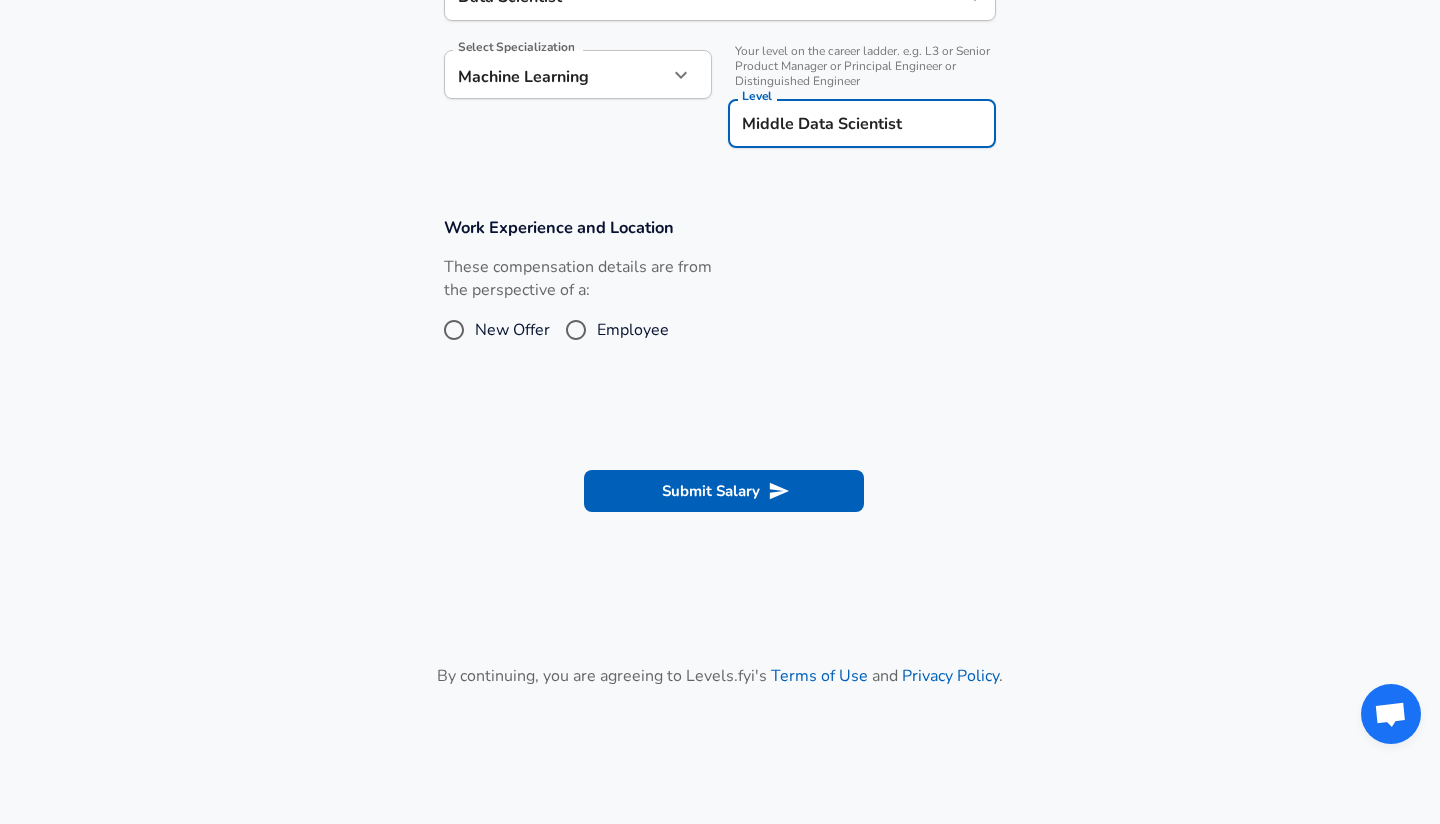 type on "Middle Data Scientist" 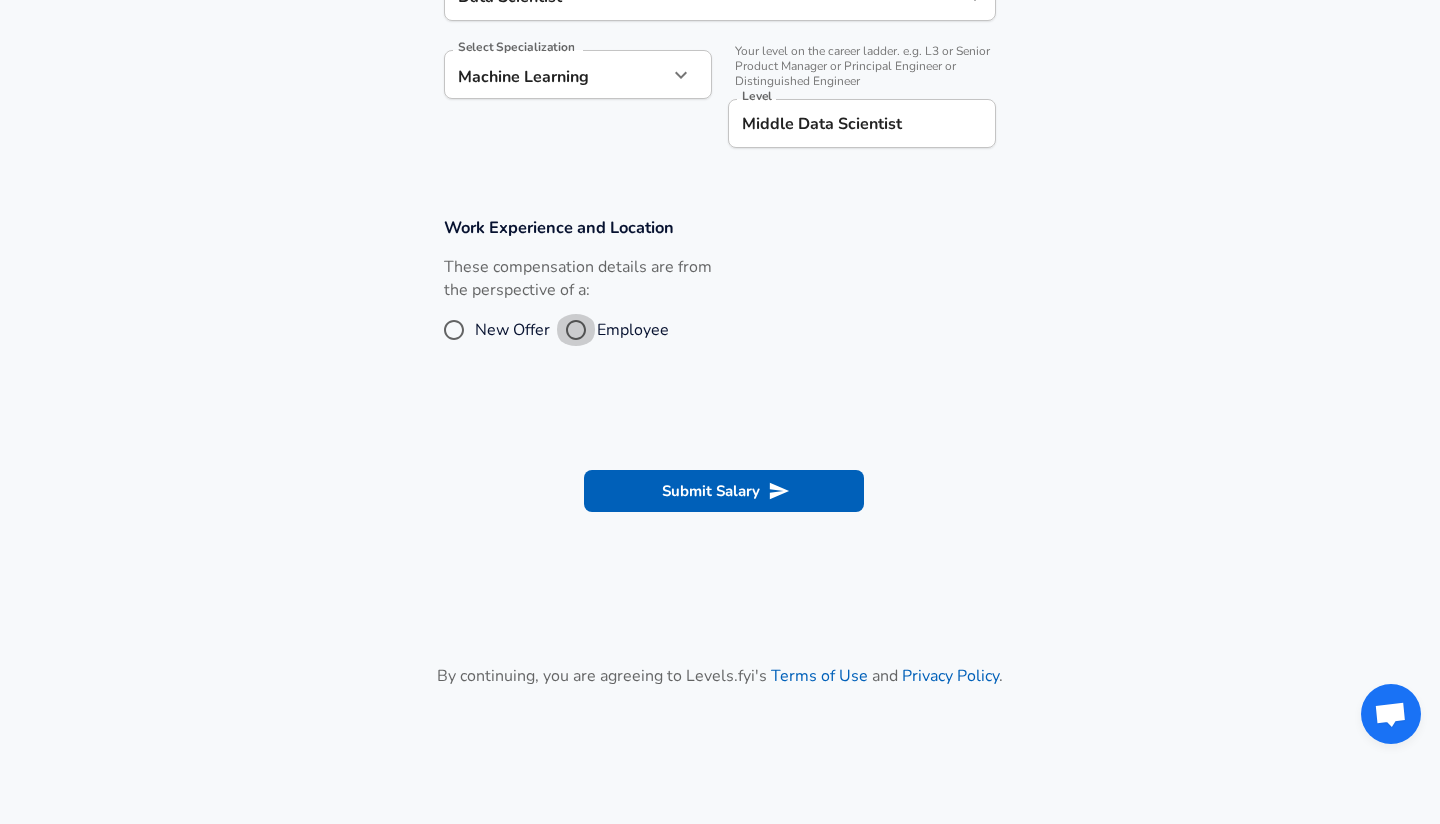 click on "Employee" at bounding box center [576, 330] 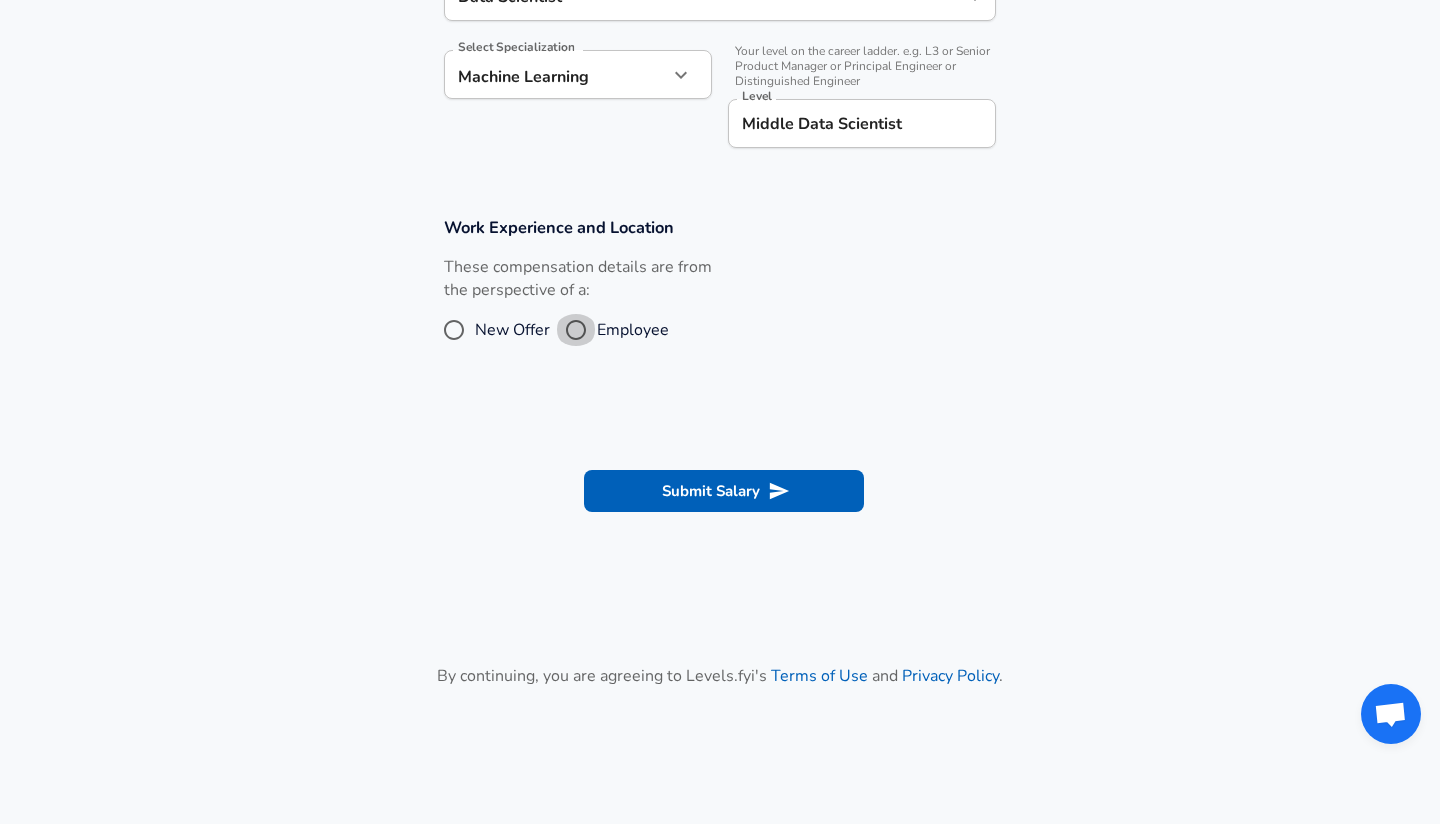 radio on "true" 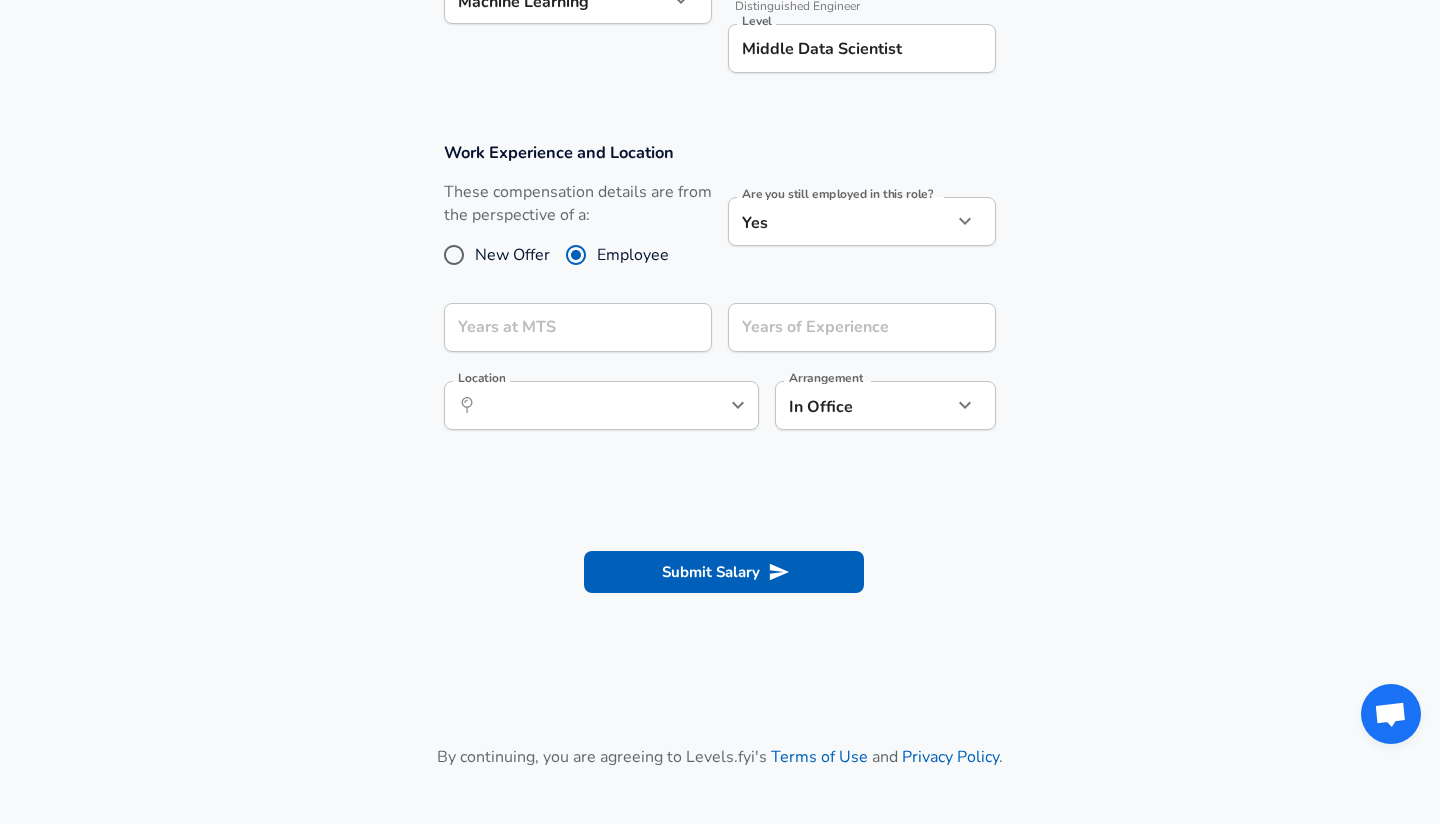 scroll, scrollTop: 776, scrollLeft: 0, axis: vertical 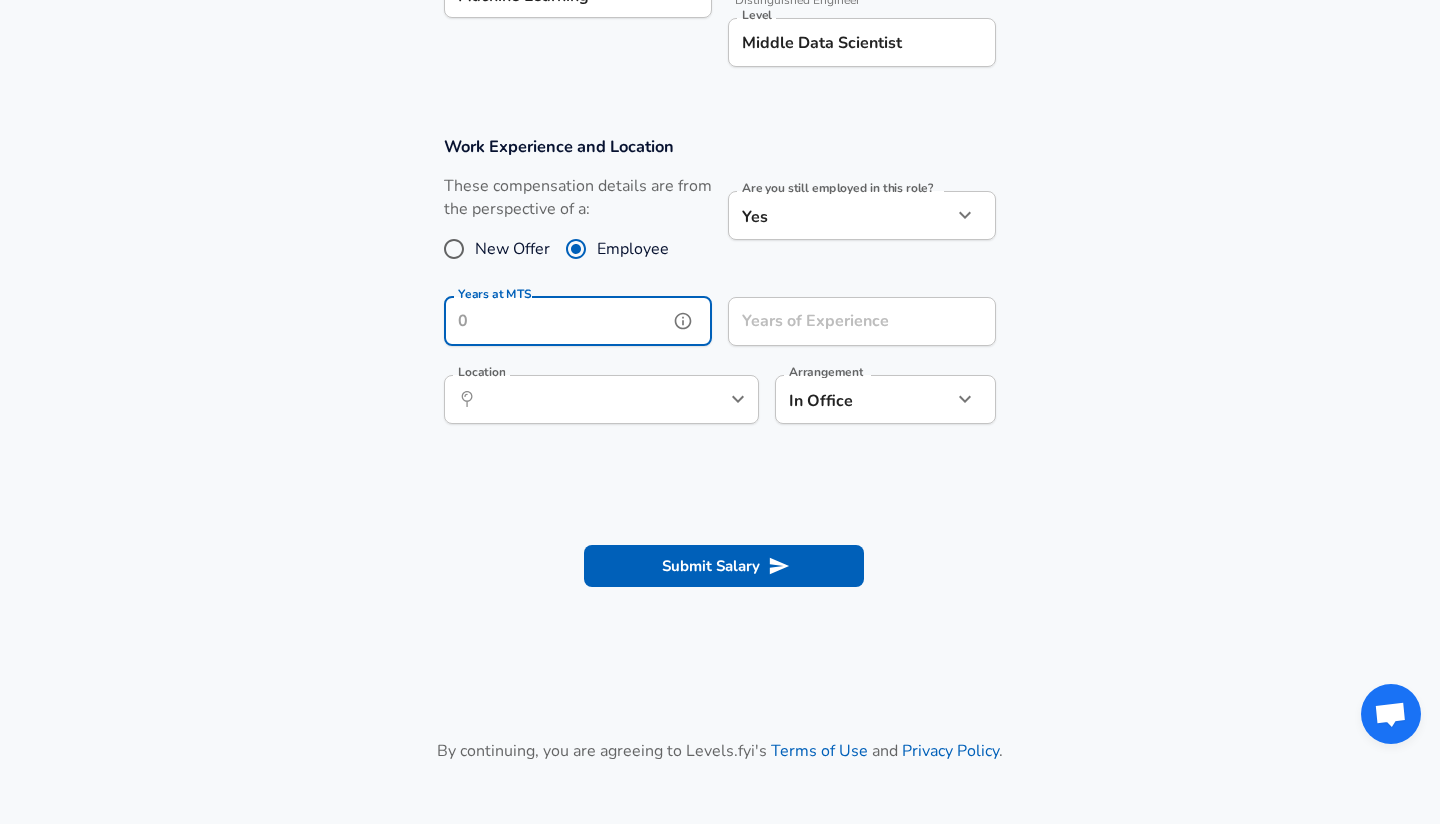 click on "Years at MTS" at bounding box center (556, 321) 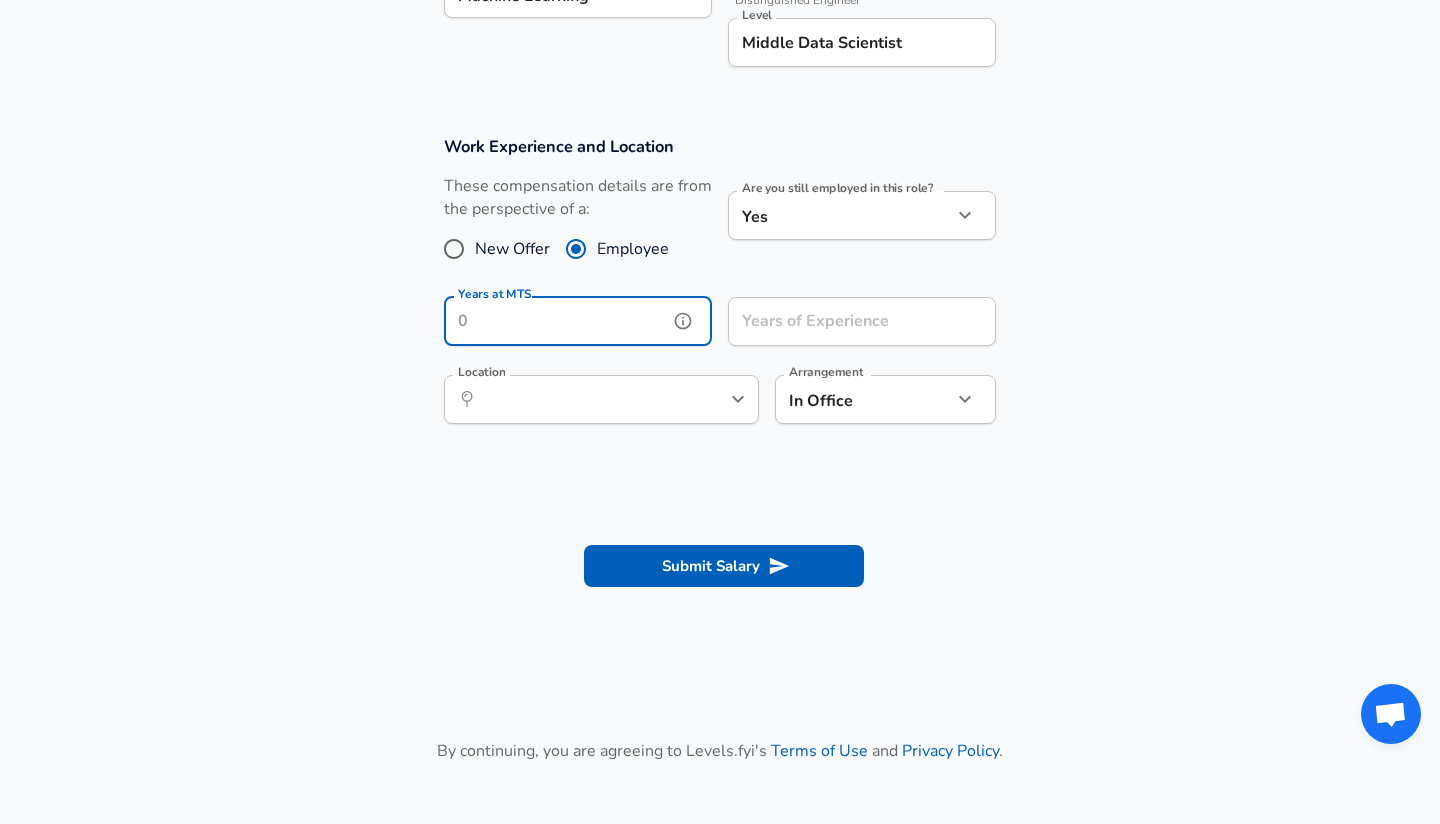 click 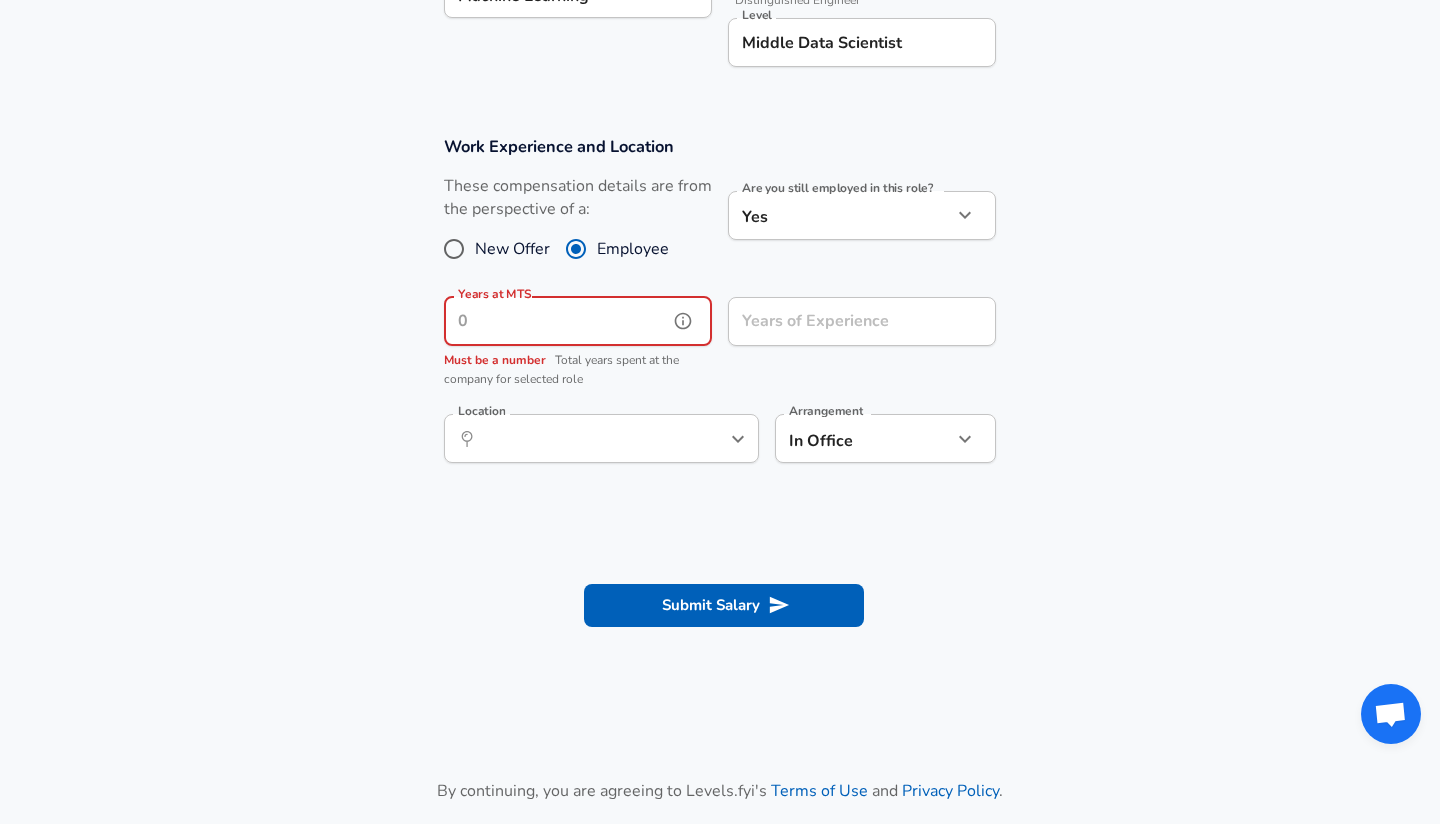 click on "Years at MTS" at bounding box center (556, 321) 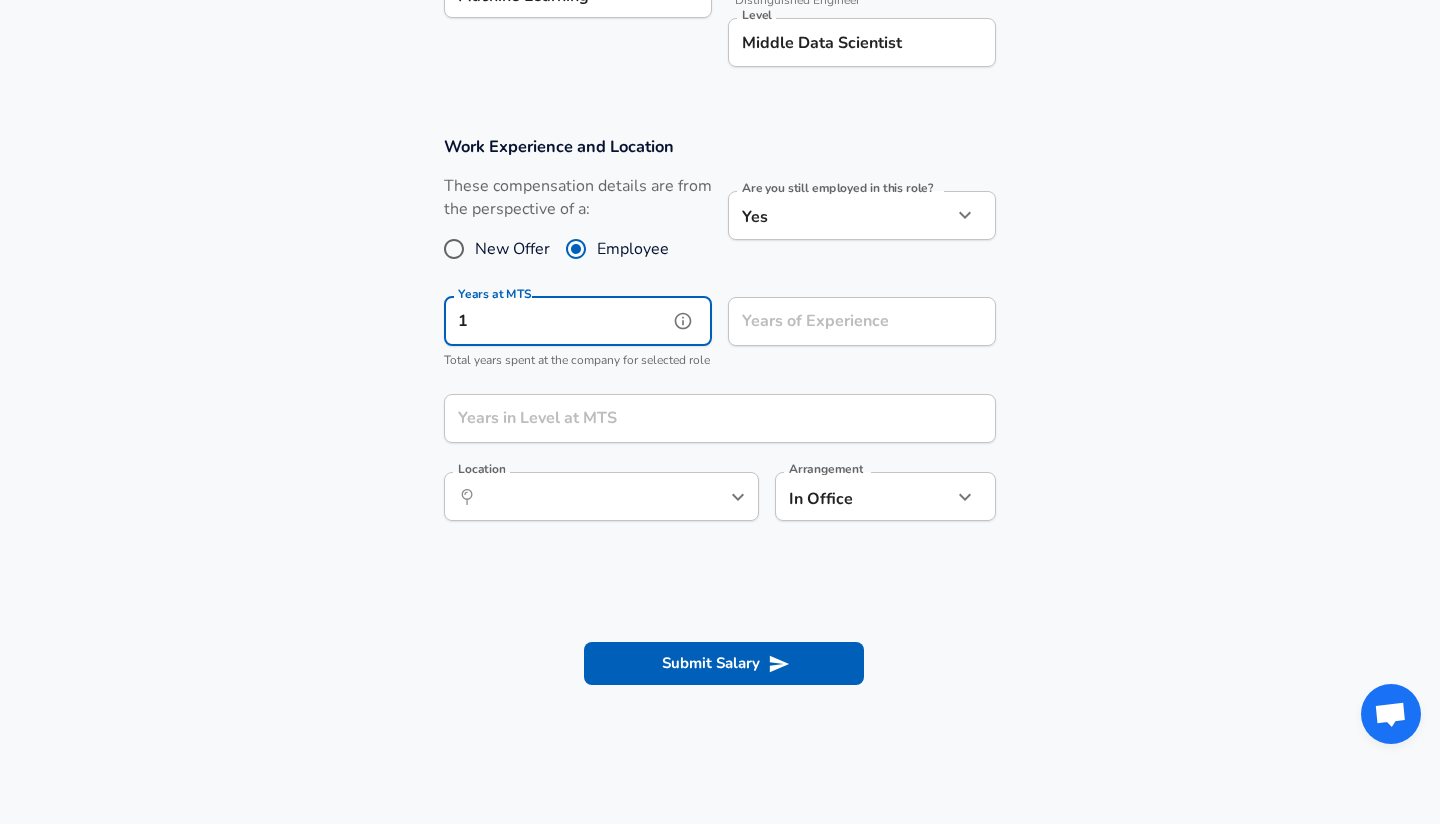 type on "1" 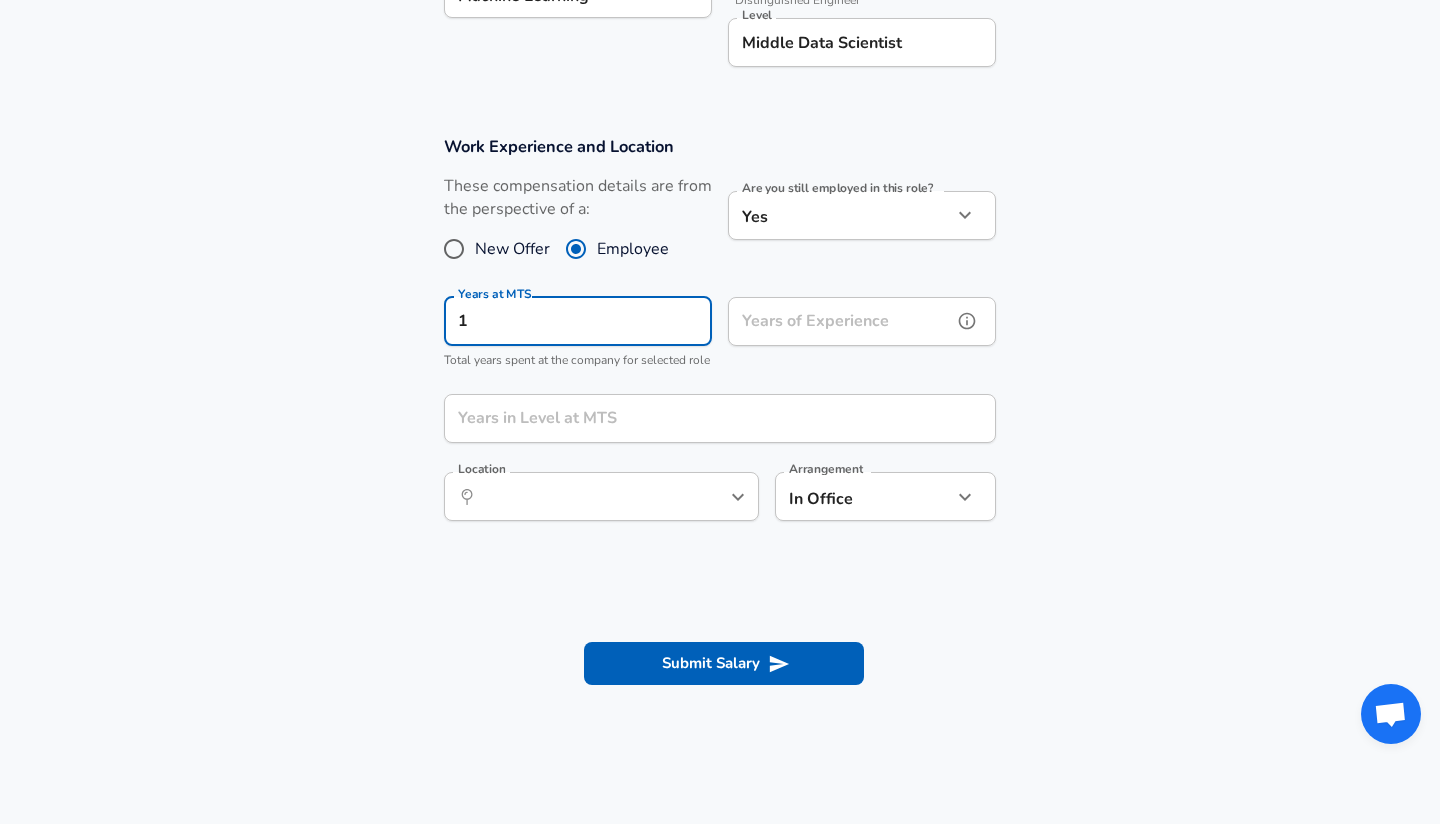 click on "Years of Experience" at bounding box center [840, 321] 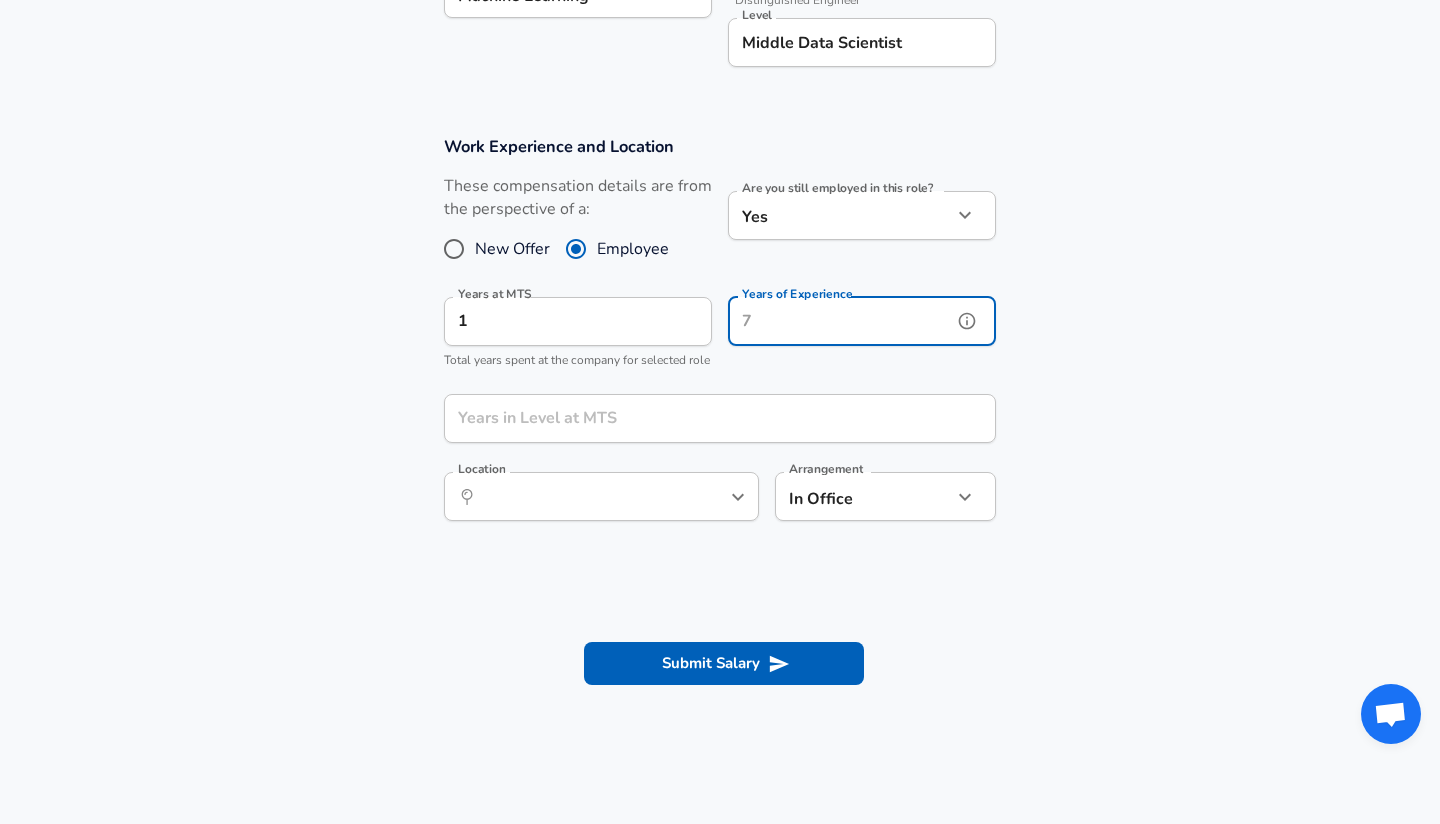 click 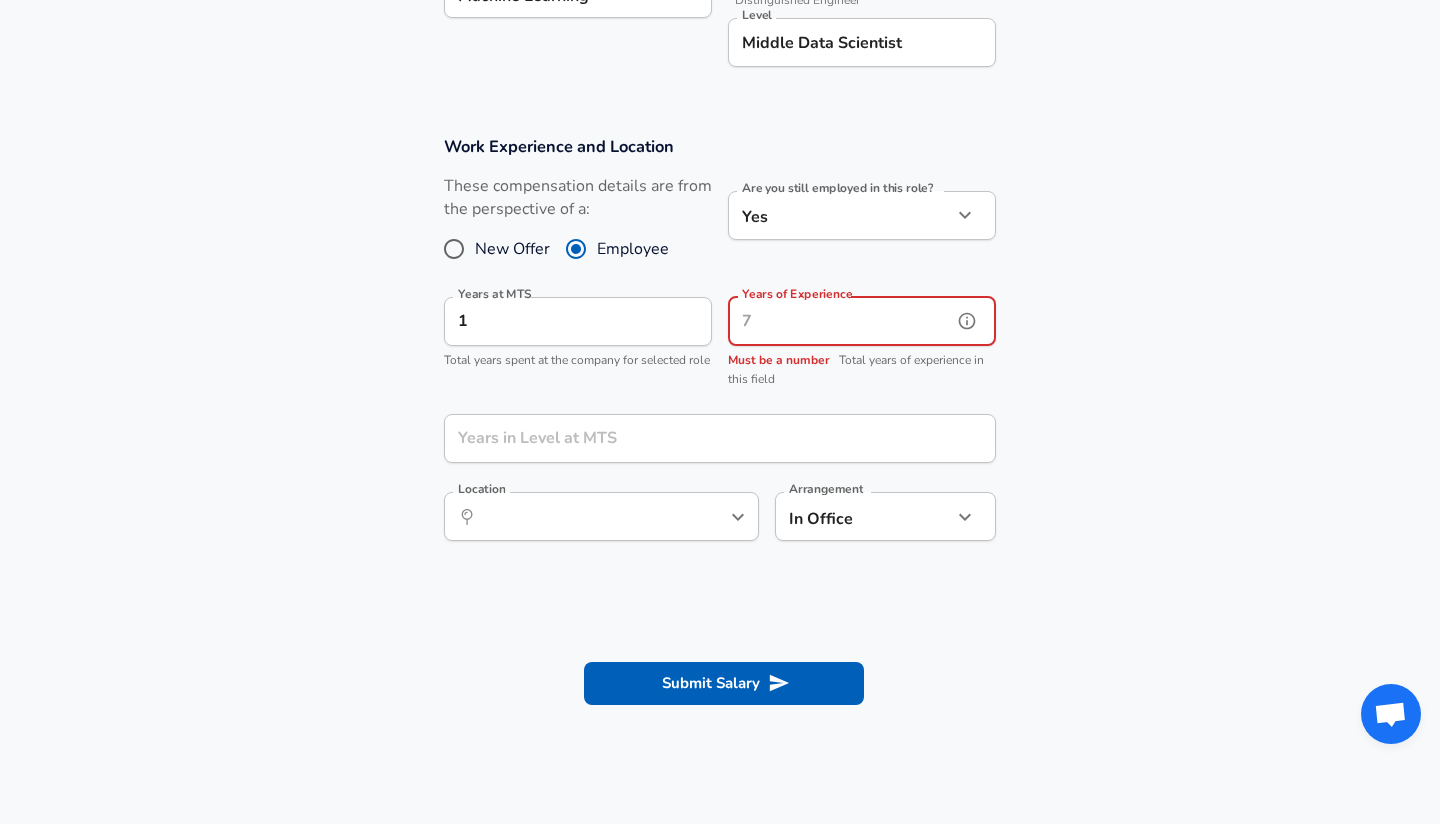 click on "Years of Experience" at bounding box center (840, 321) 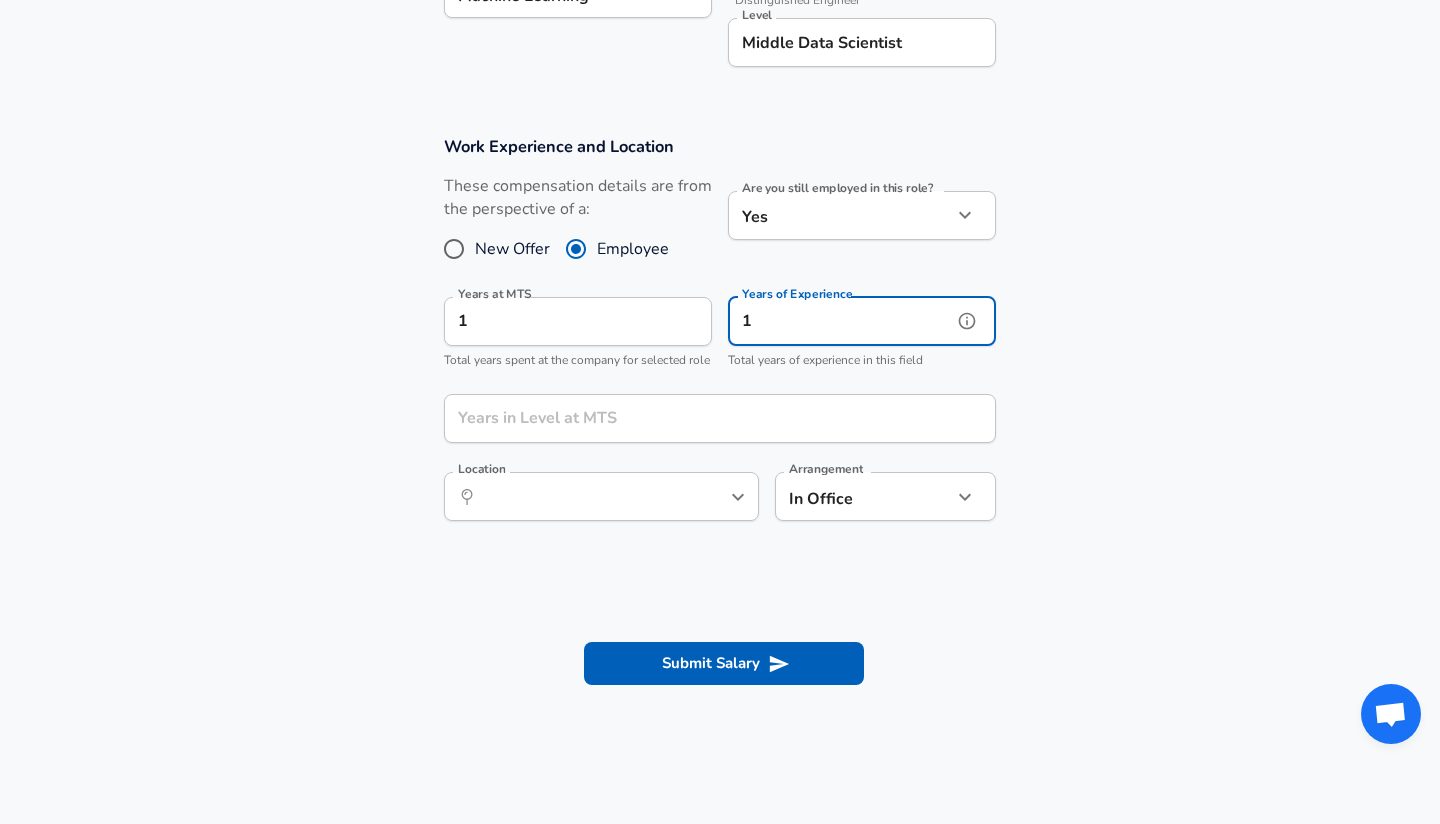 type on "1" 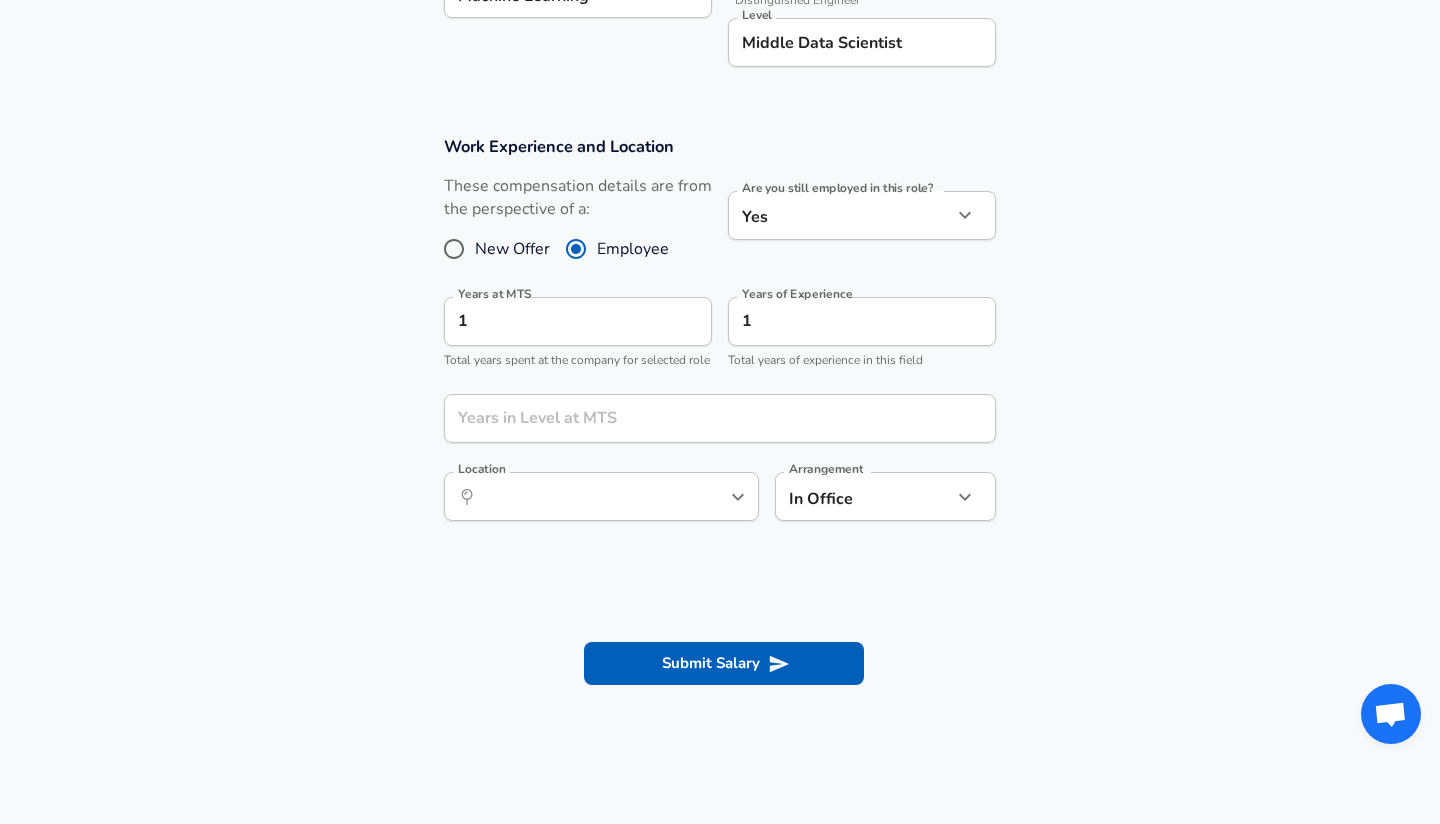 click on "Work Experience and Location These compensation details are from the perspective of a: New Offer Employee Are you still employed in this role? Yes yes Are you still employed in this role? Years at MTS 1 Years at MTS Total years spent at the company for selected role Years of Experience 1 Years of Experience Total years of experience in this field Years in Level at MTS Years in Level at MTS Location Location Arrangement In Office office Arrangement" at bounding box center [720, 339] 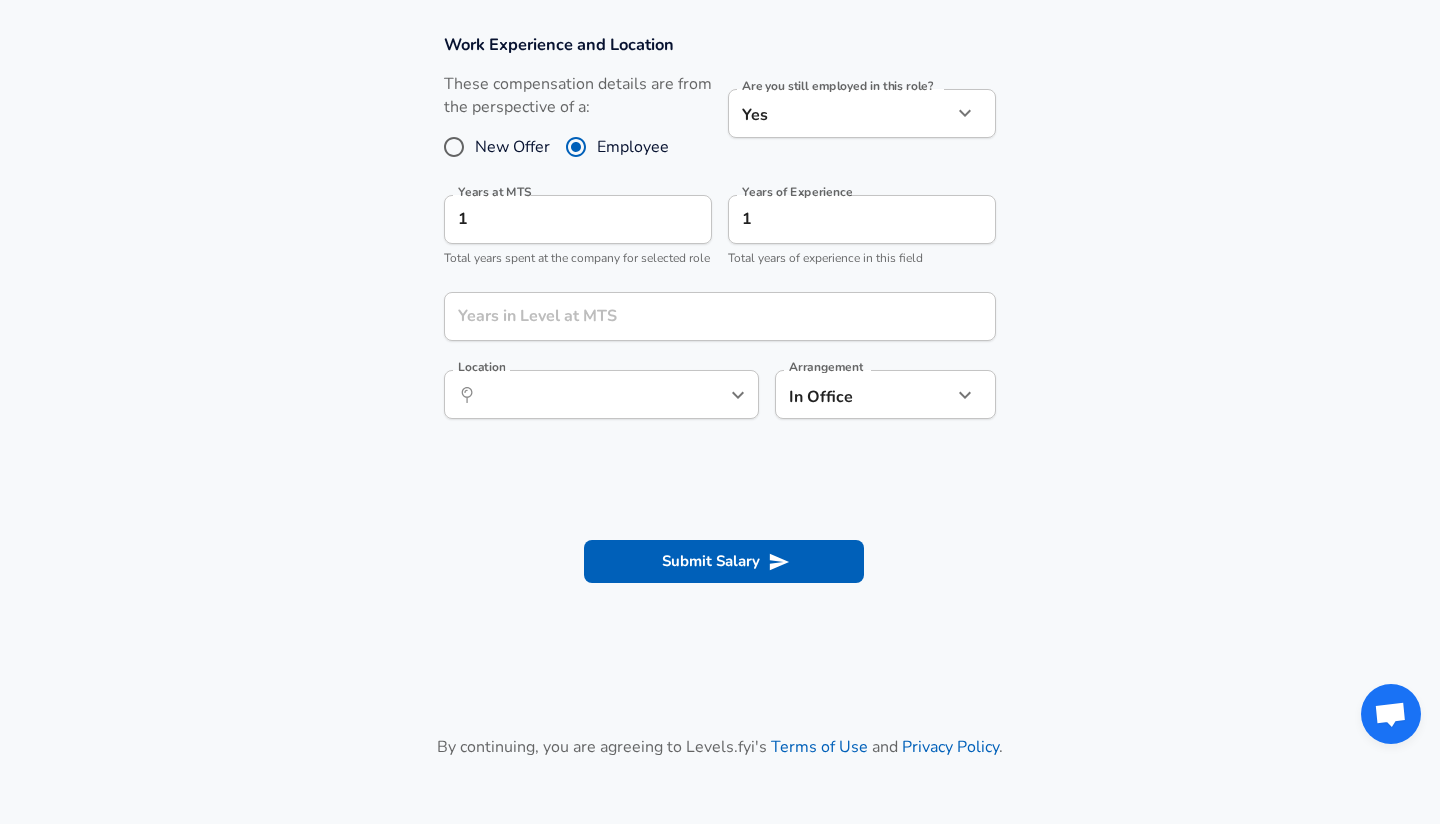 scroll, scrollTop: 884, scrollLeft: 0, axis: vertical 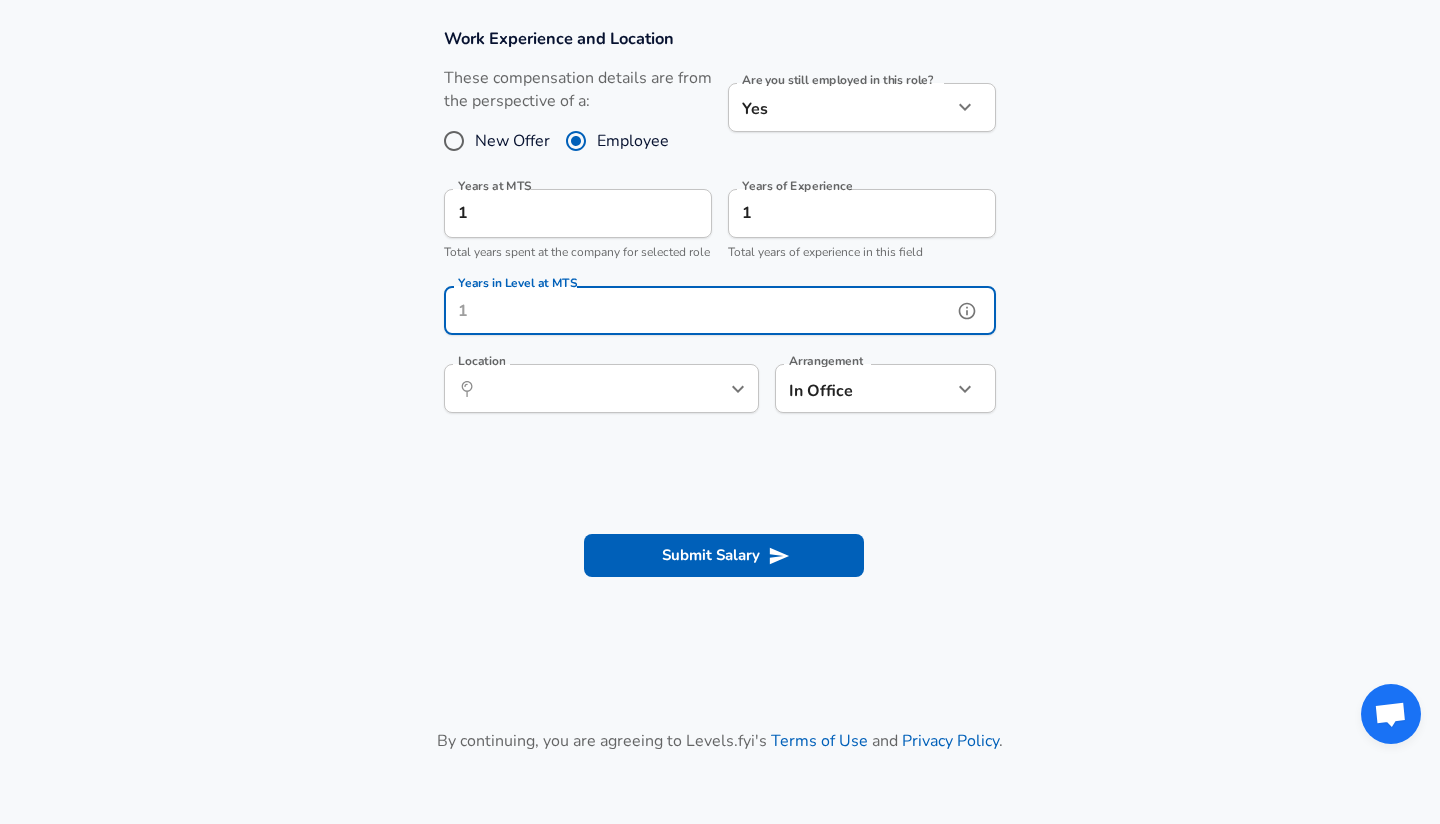 click on "Years in Level at MTS Years in Level at MTS" at bounding box center [720, 313] 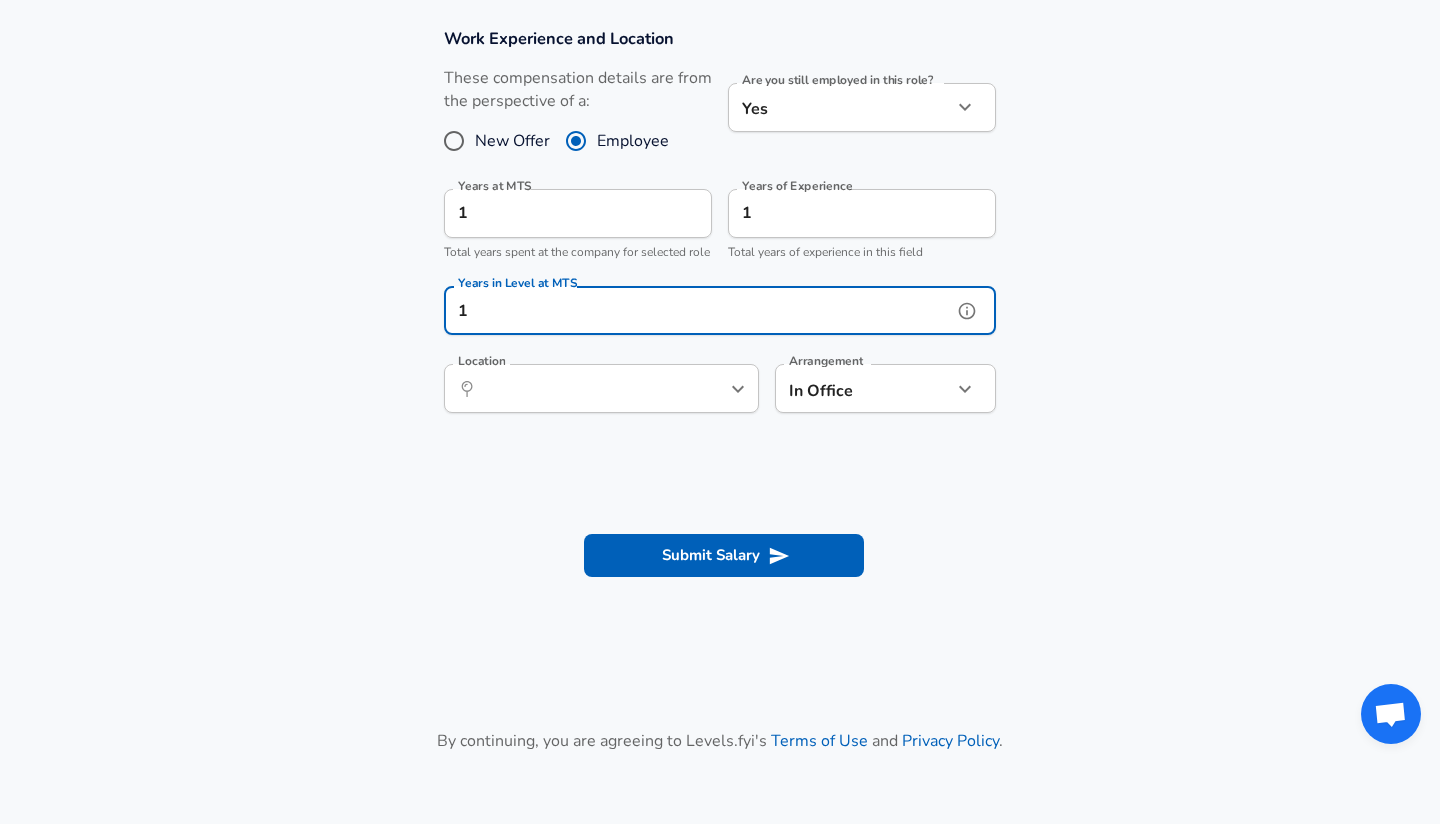type on "1" 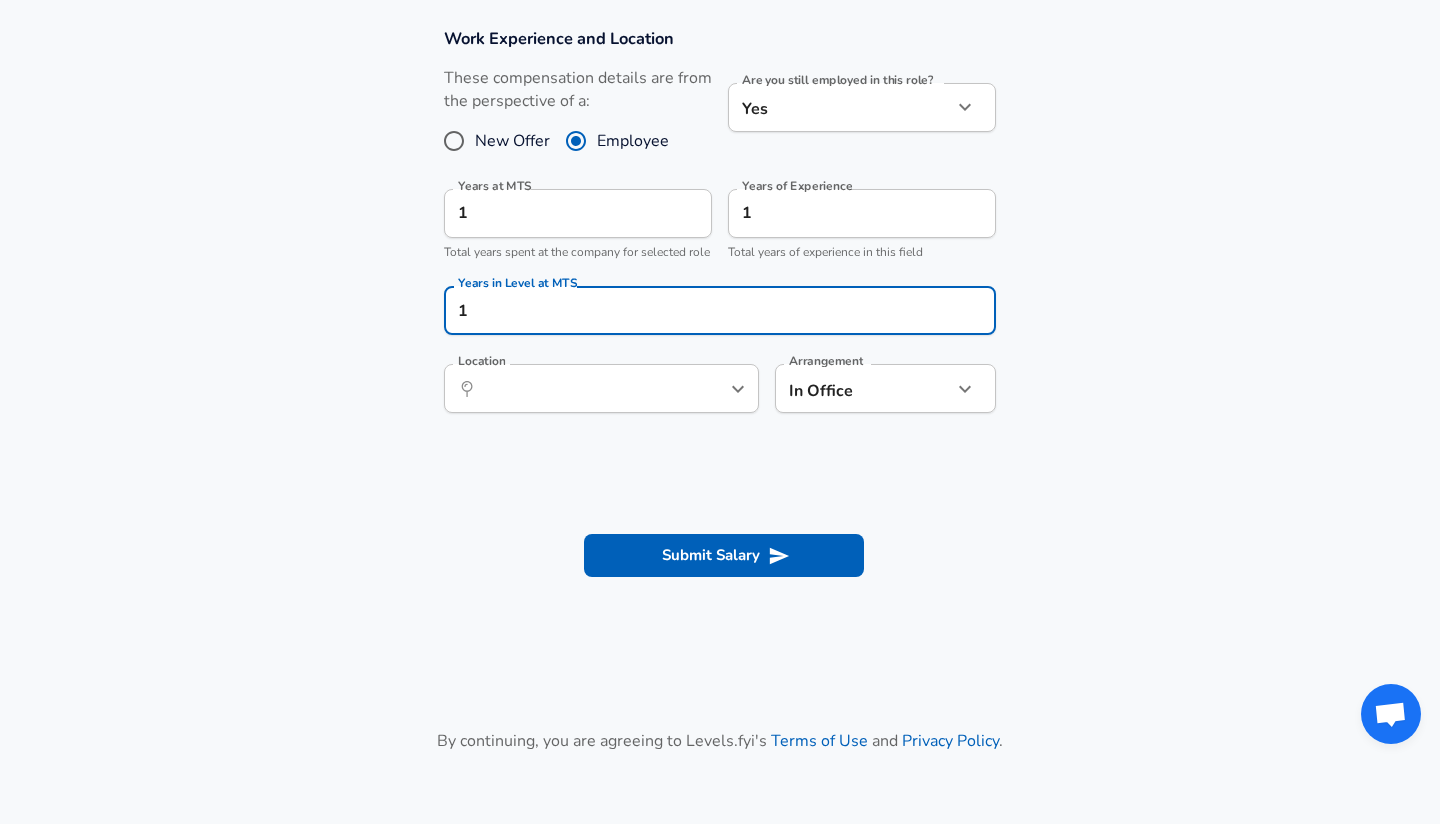 click on "Work Experience and Location These compensation details are from the perspective of a: New Offer Employee Are you still employed in this role? Yes yes Are you still employed in this role? Years at MTS 1 Years at MTS Total years spent at the company for selected role Years of Experience 1 Years of Experience Total years of experience in this field Years in Level at MTS 1 Years in Level at MTS Location Location Arrangement In Office office Arrangement" at bounding box center [720, 231] 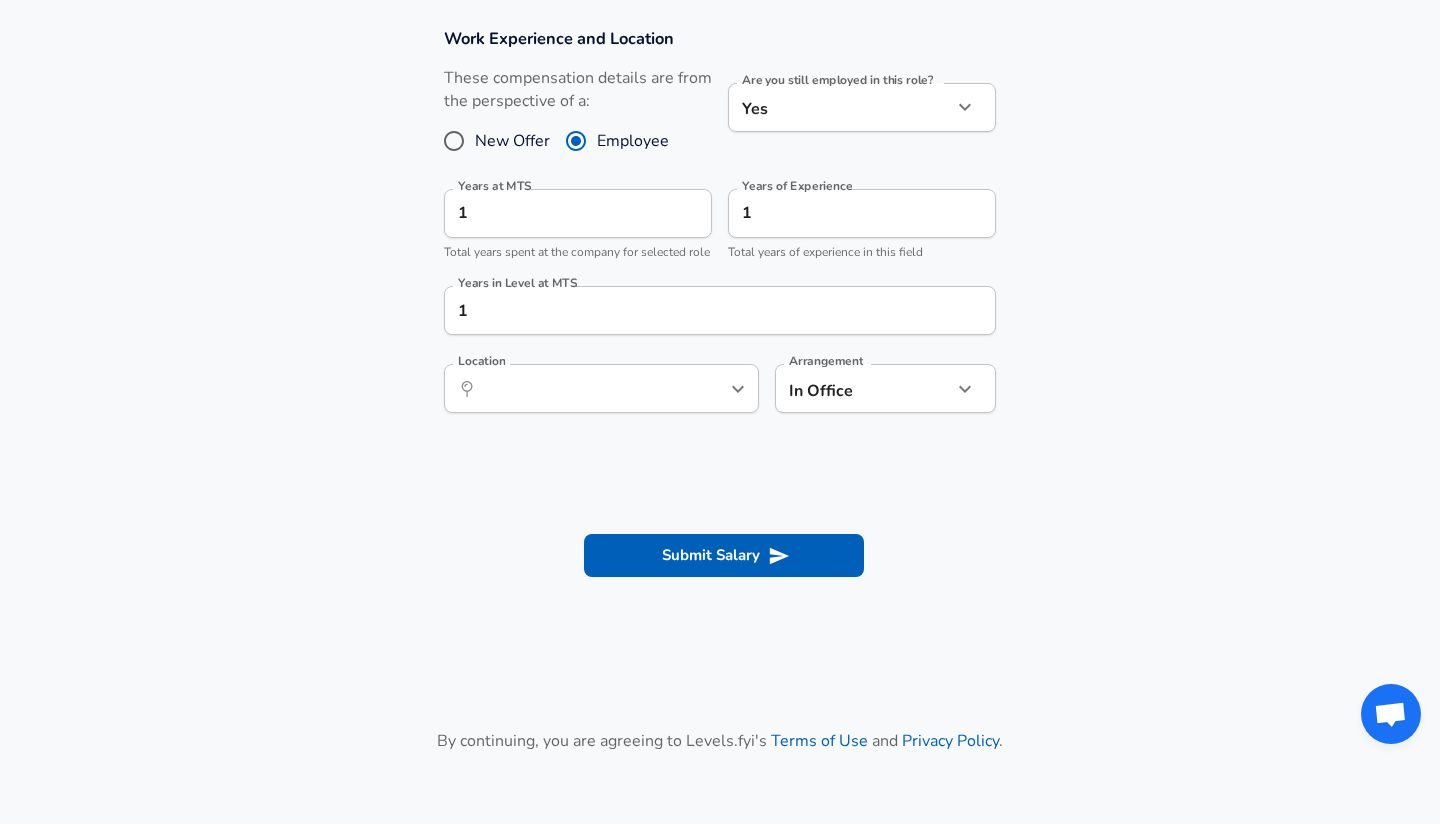 click 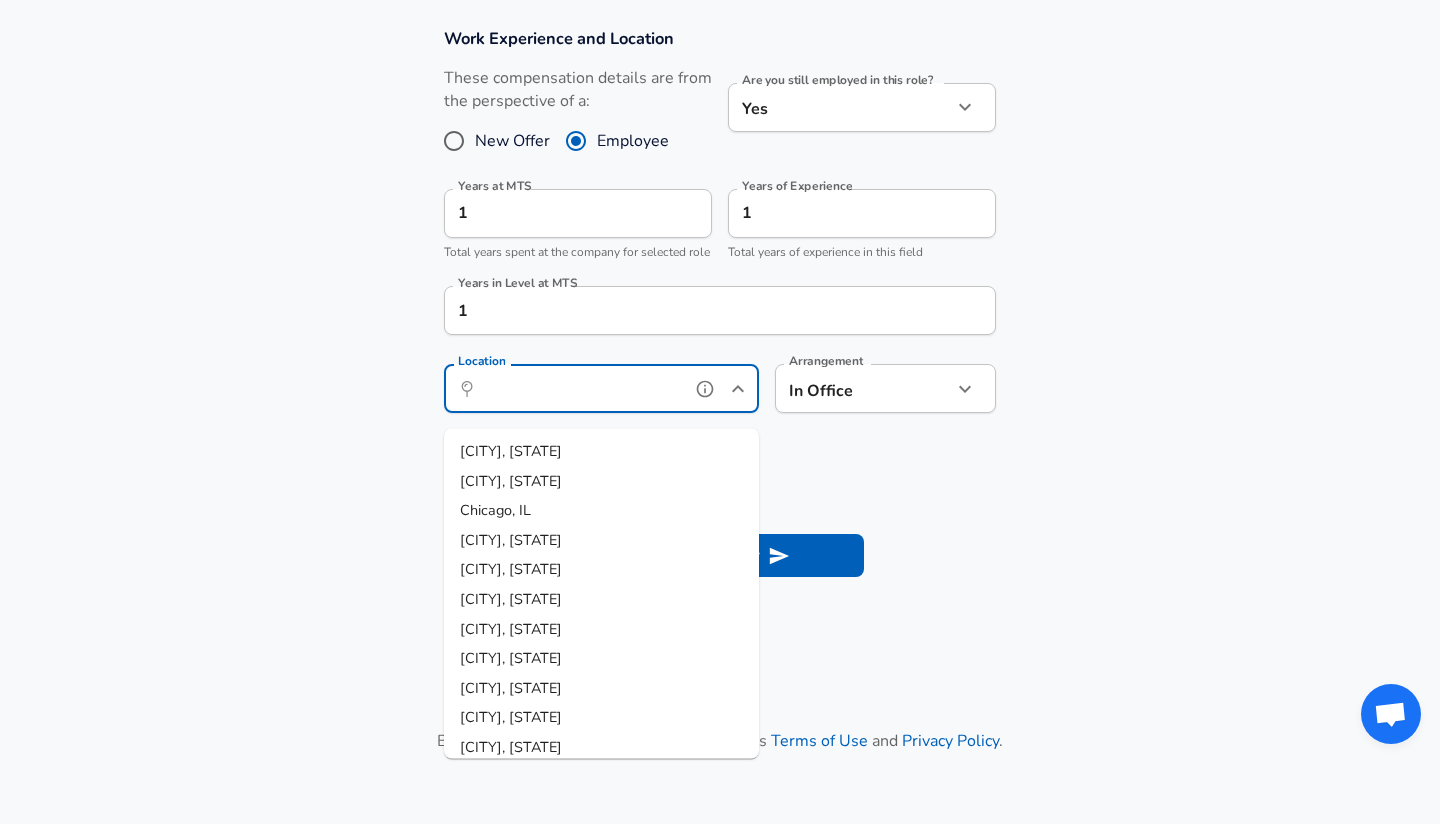 type on "V" 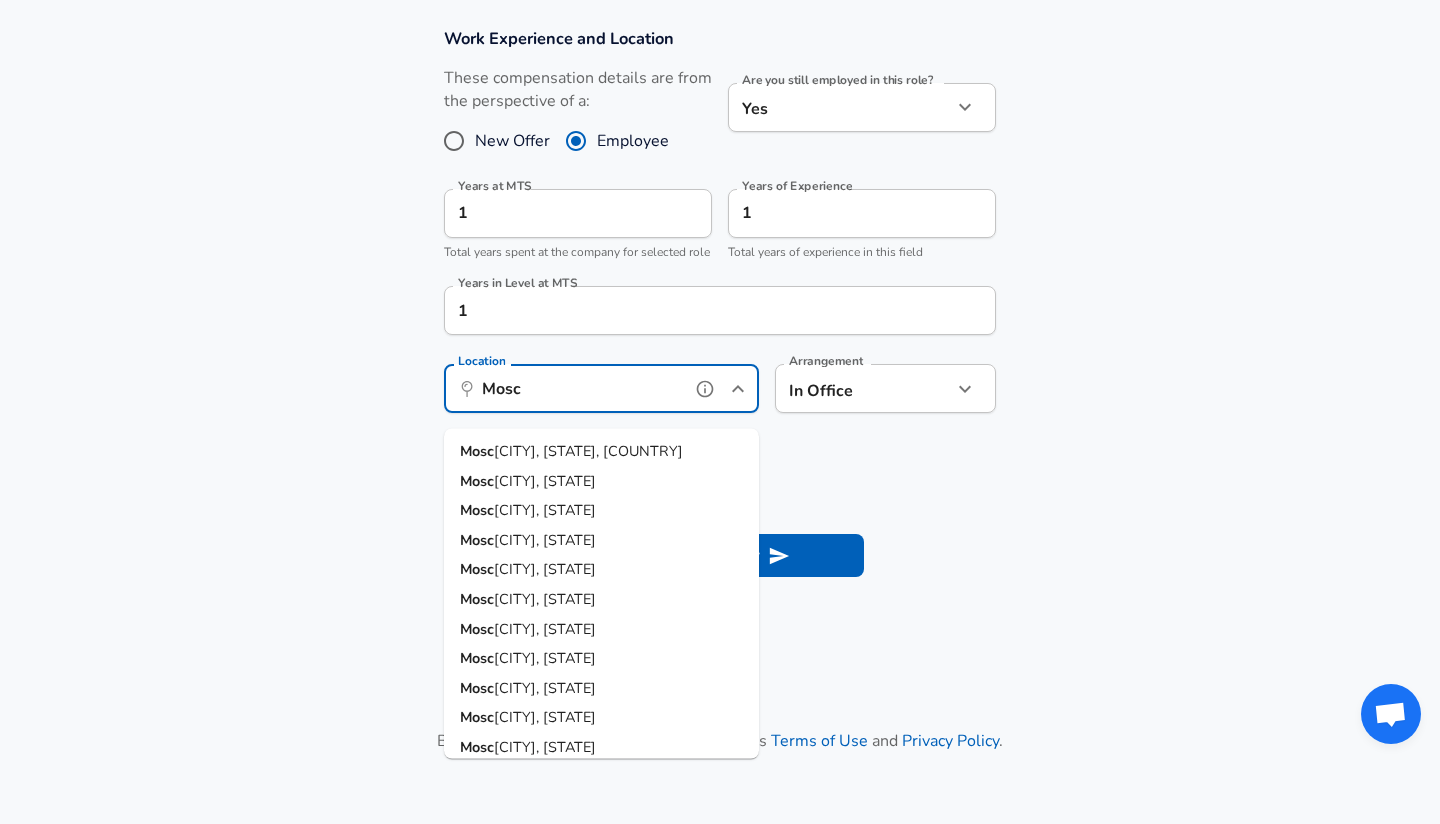 click on "Mosc" at bounding box center [477, 451] 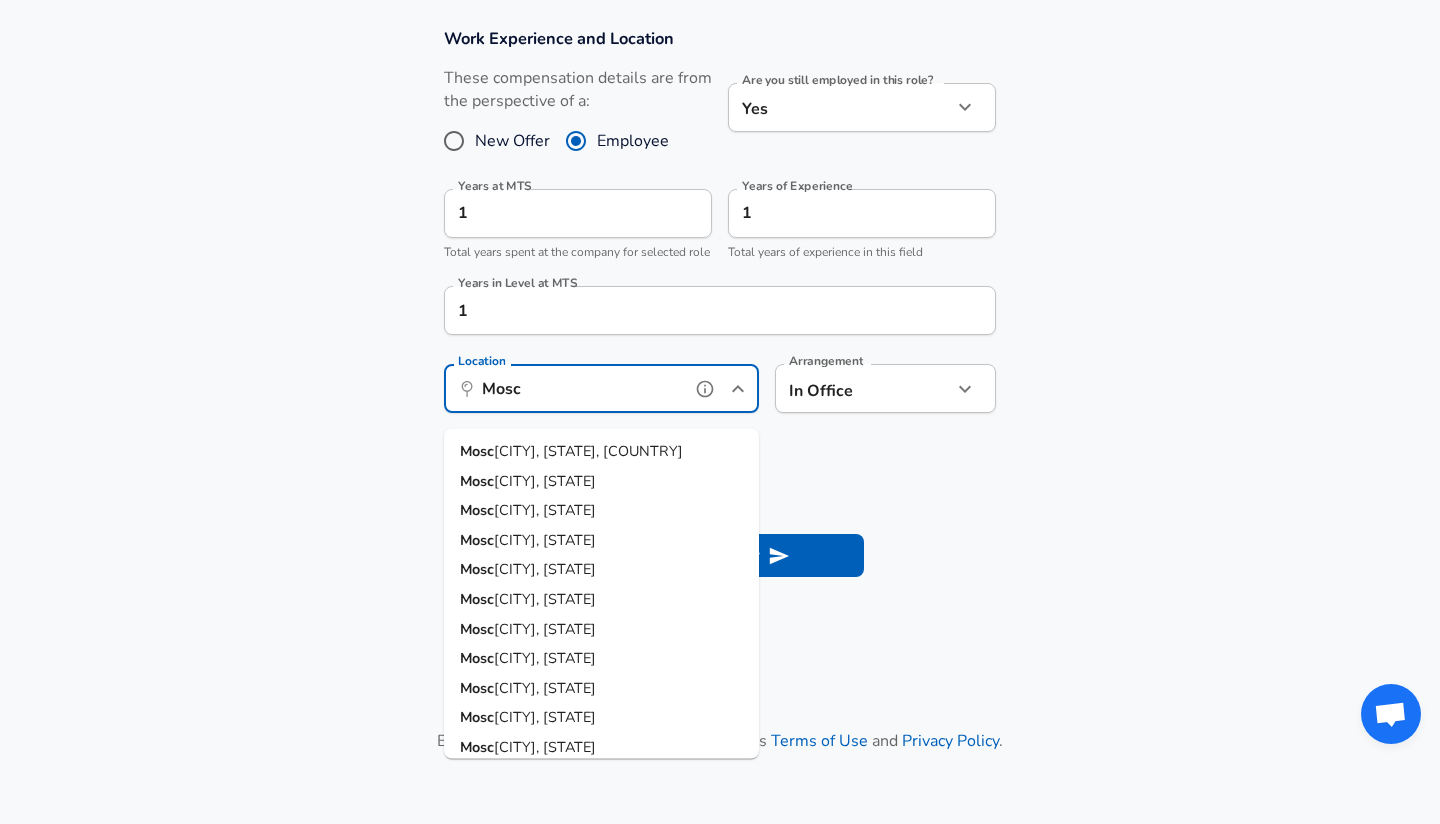 type on "[CITY], [STATE], [COUNTRY]" 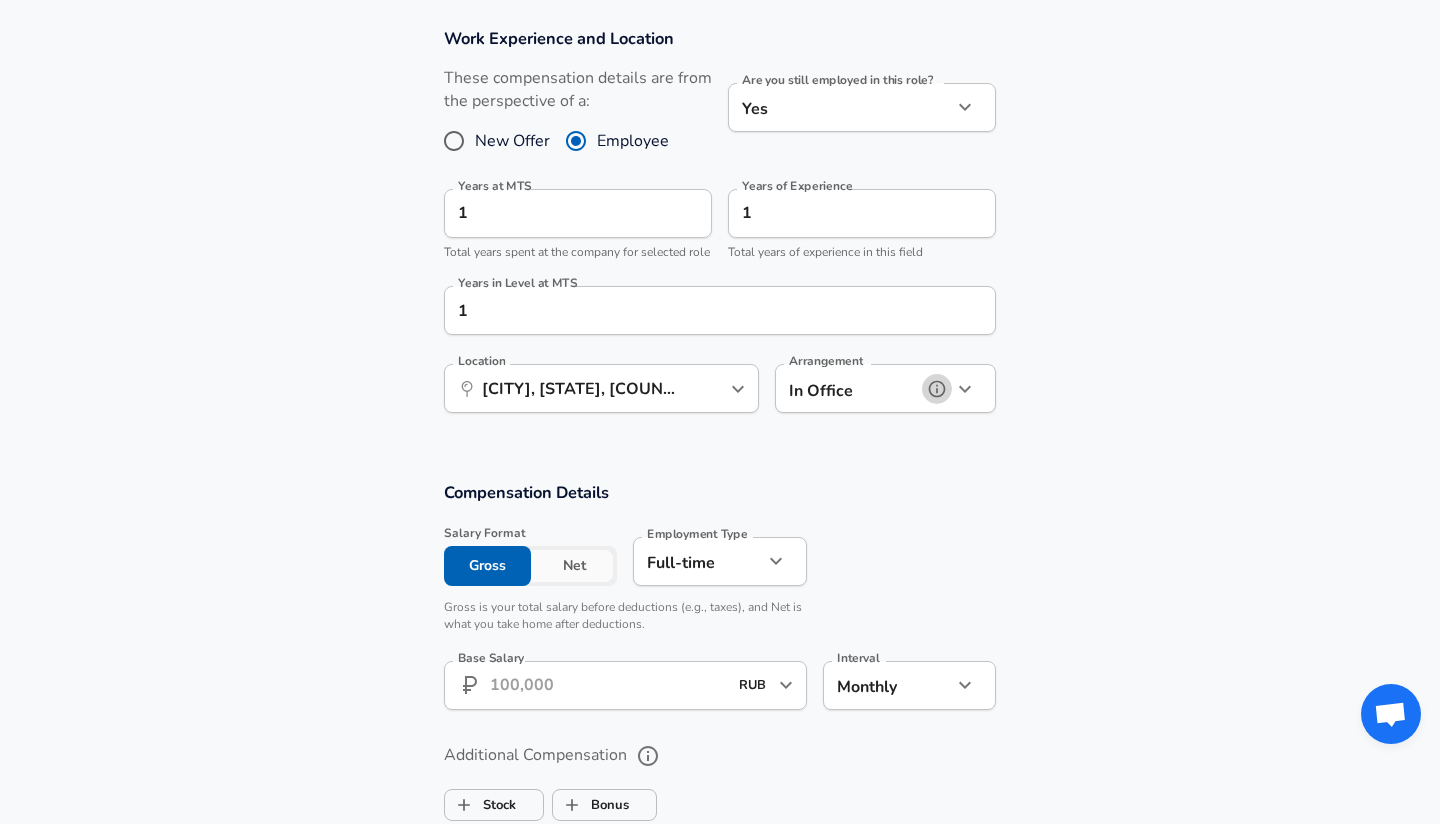 click 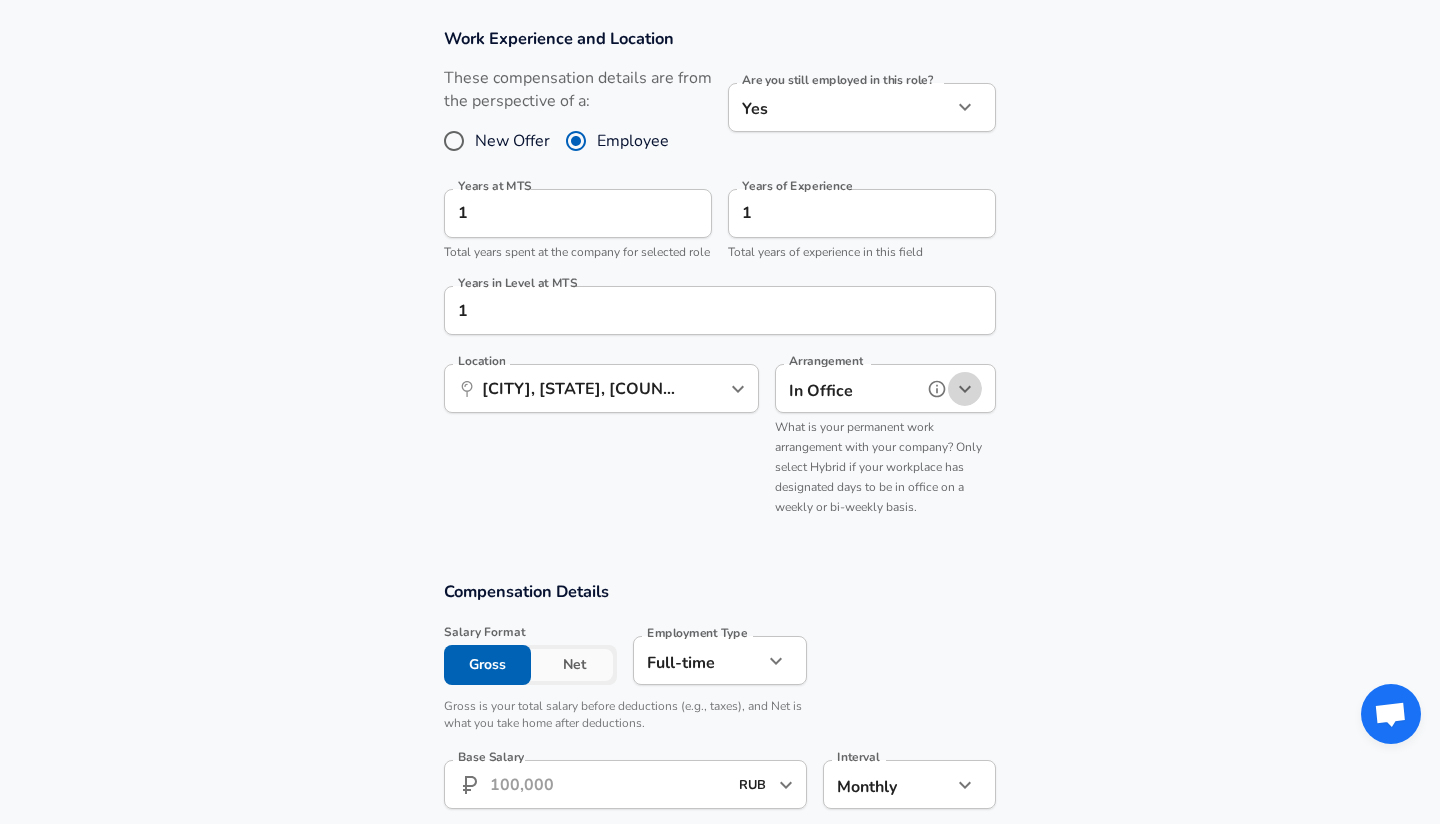 click 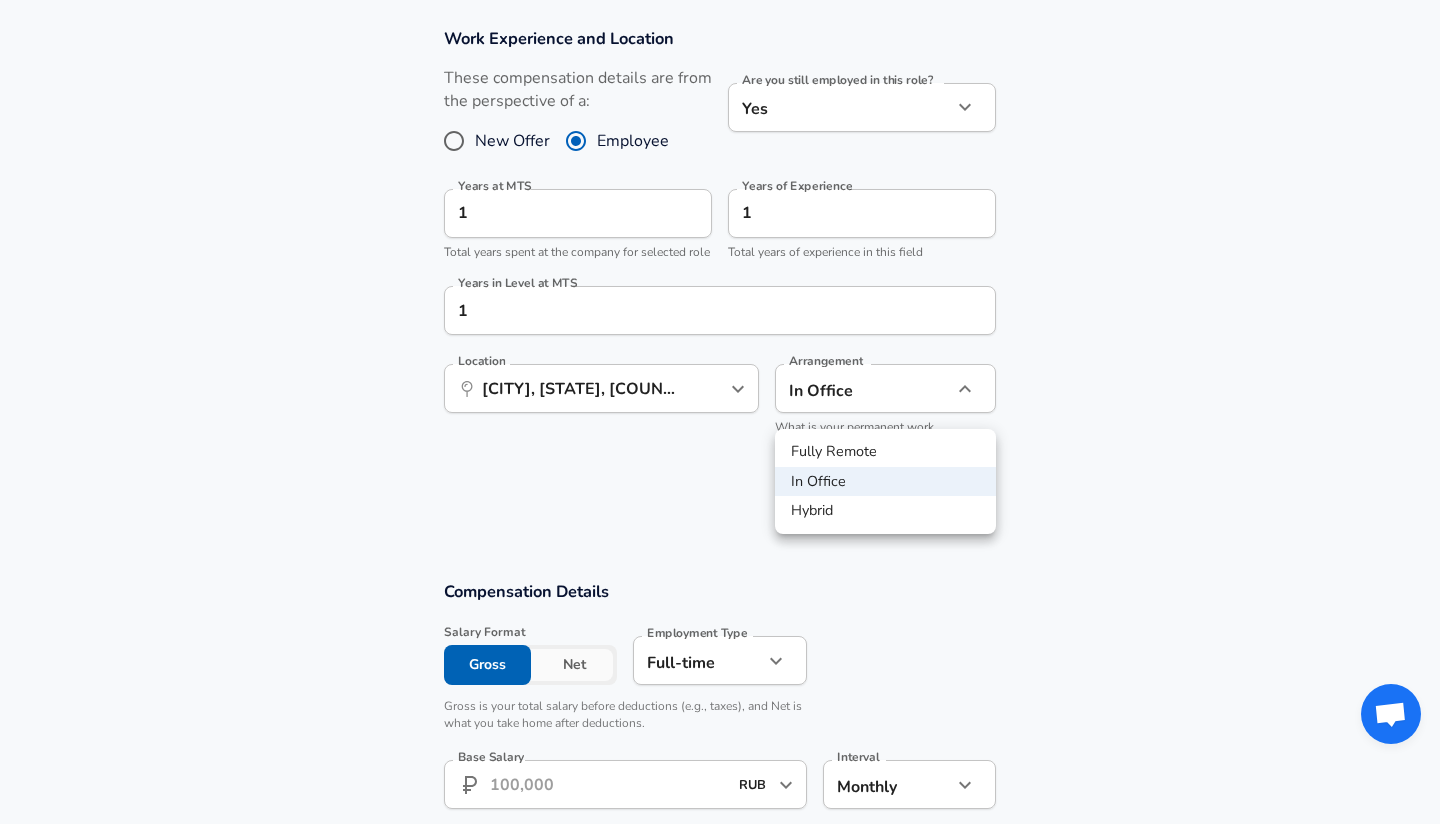 click on "Hybrid" at bounding box center (885, 511) 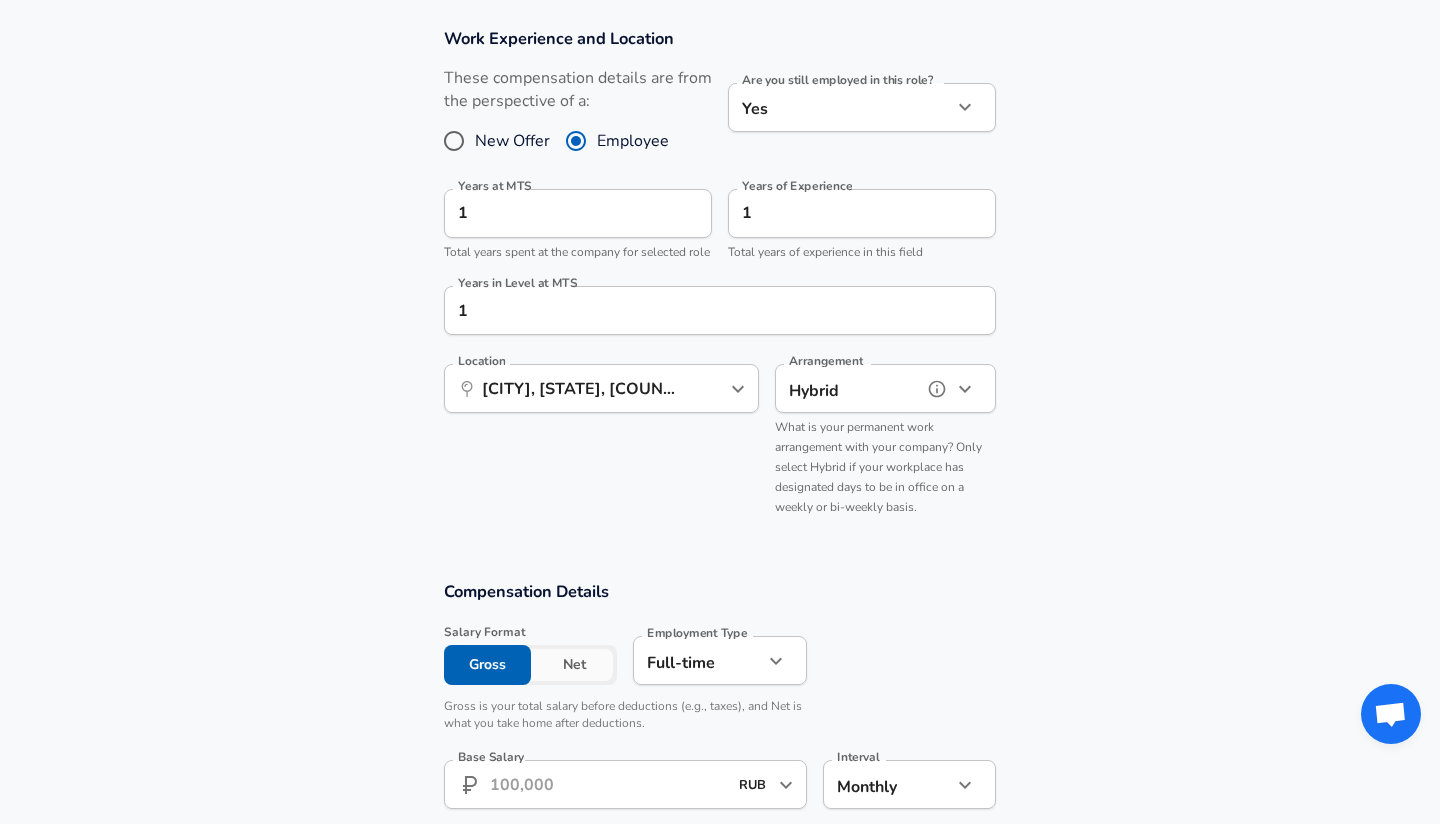 type on "hybrid" 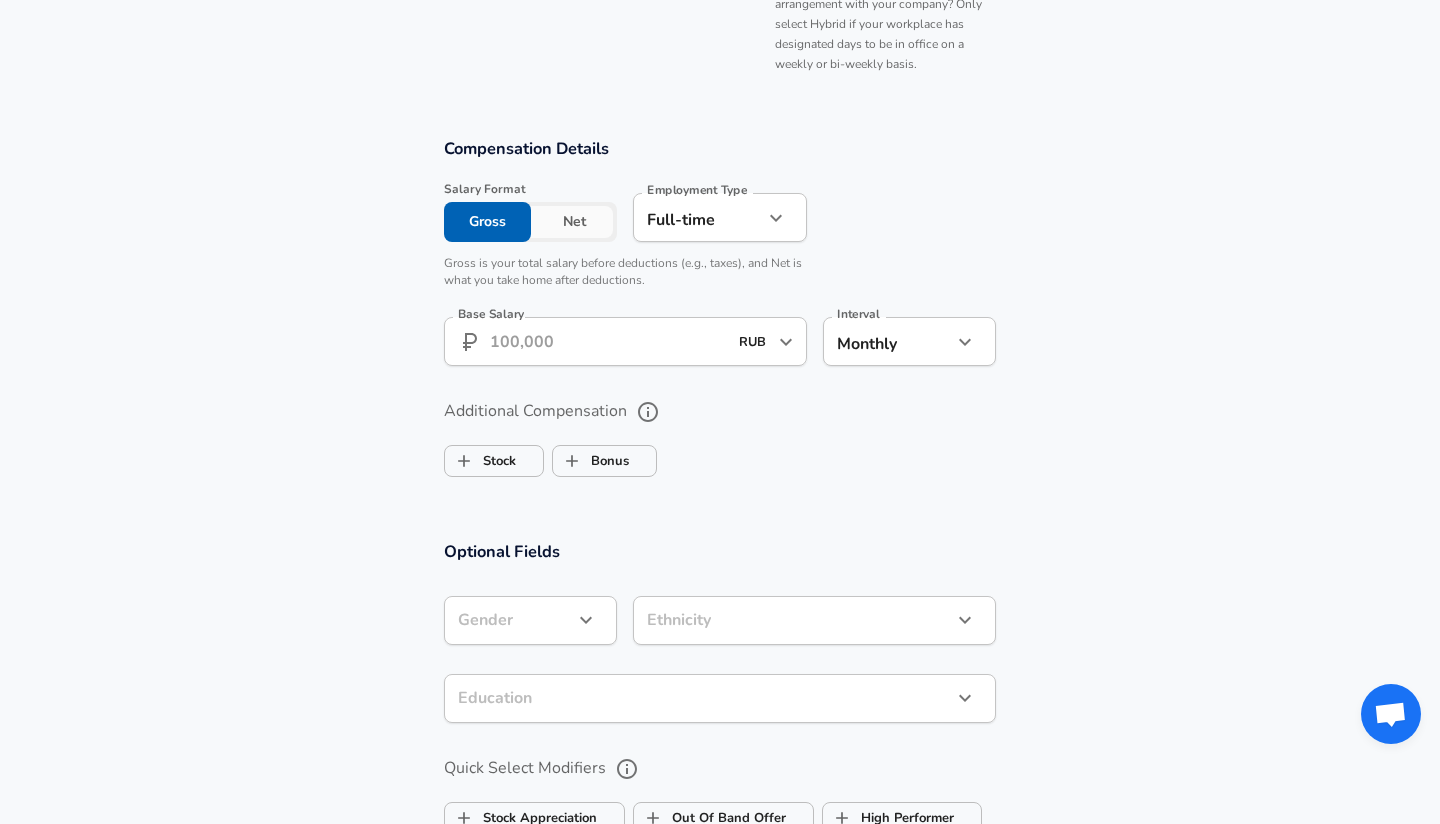 scroll, scrollTop: 1354, scrollLeft: 0, axis: vertical 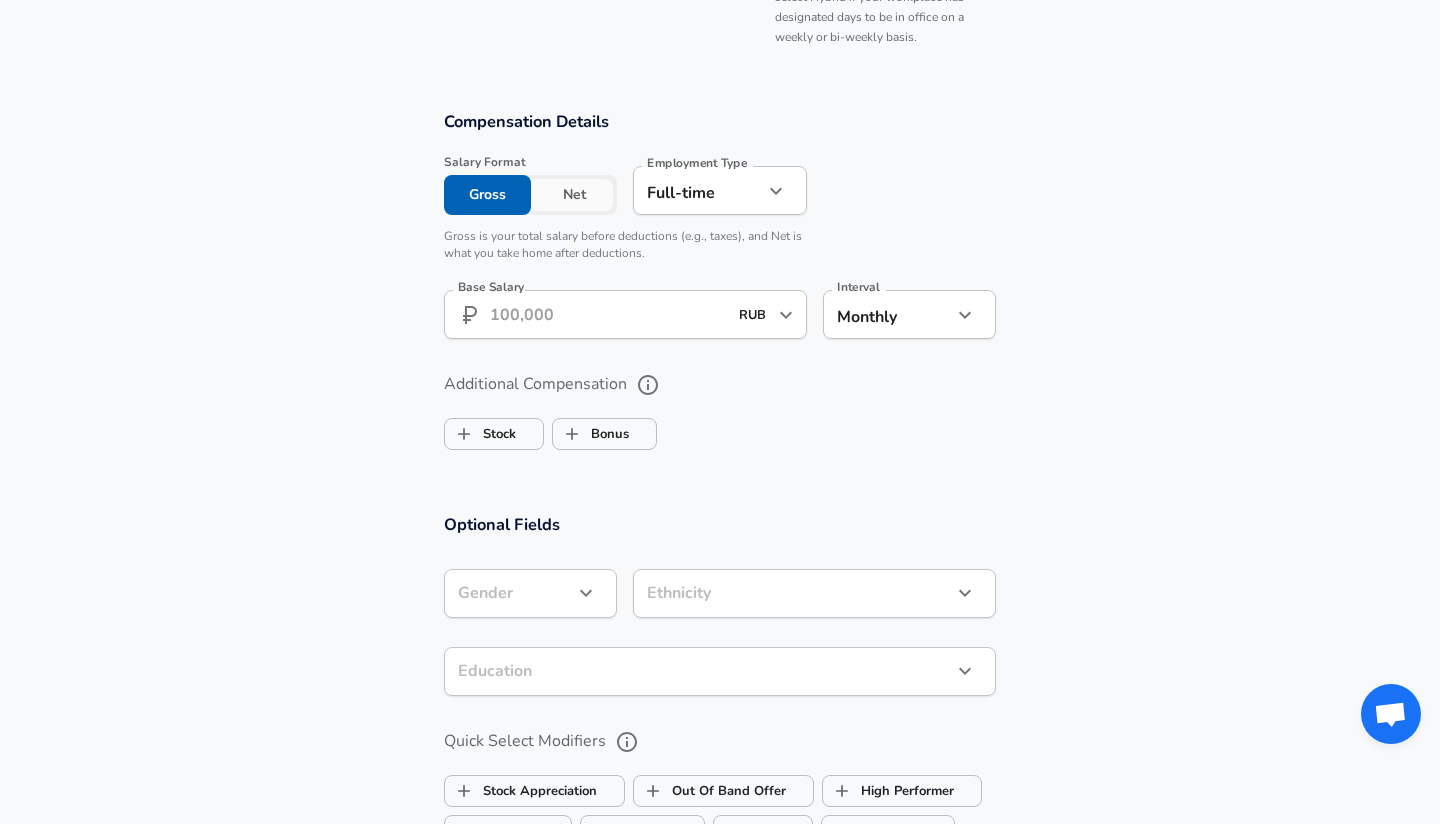 click on "Base Salary" at bounding box center (608, 314) 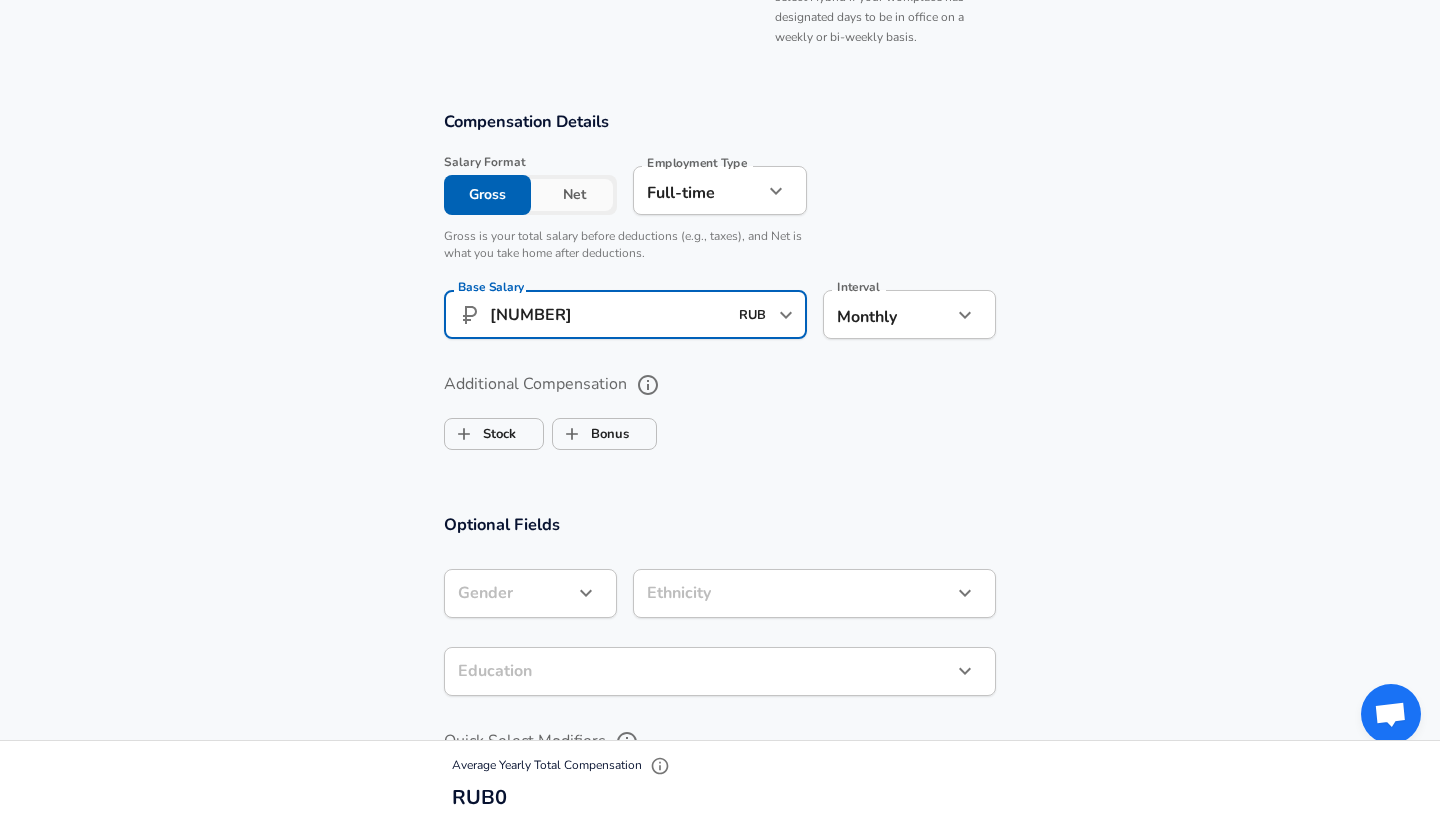type on "[NUMBER]" 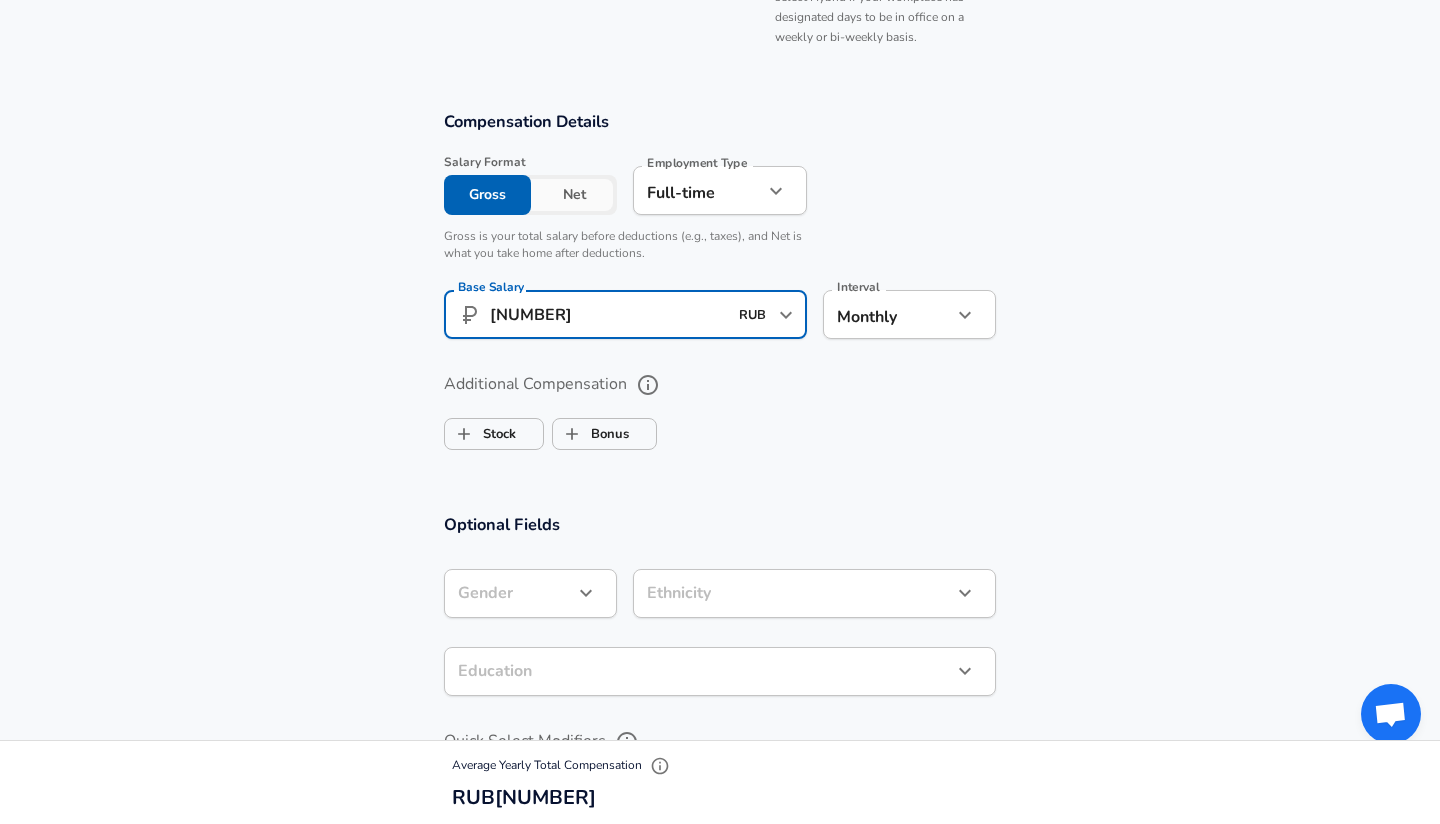 click on "Compensation Details Salary Format Gross   Net Employment Type Full-time full_time Employment Type Gross is your total salary before deductions (e.g., taxes), and Net is what you take home after deductions. Base Salary ​ 215,000 RUB ​ Base Salary Interval Monthly monthly Interval" at bounding box center [720, 231] 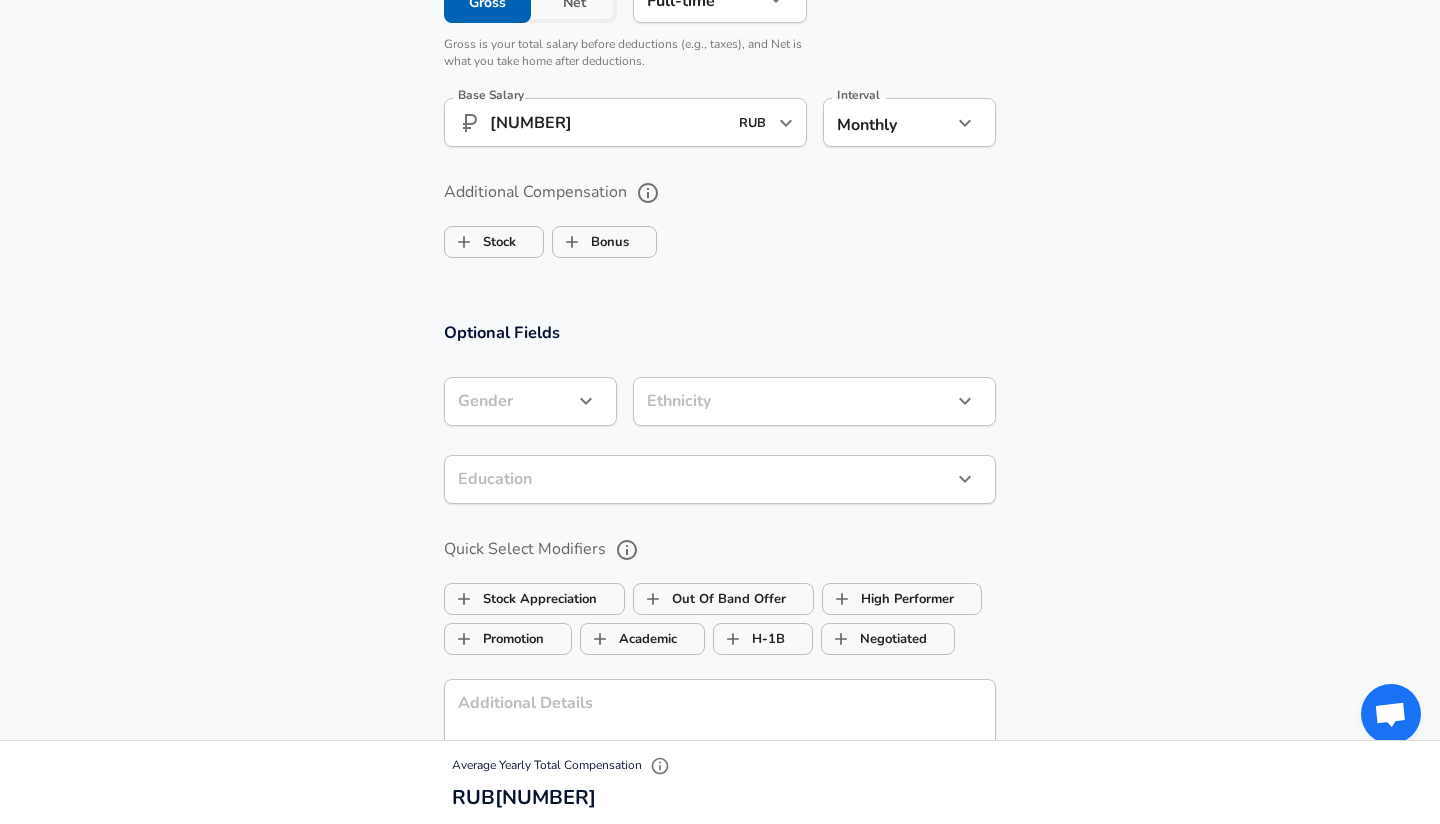 scroll, scrollTop: 1559, scrollLeft: 0, axis: vertical 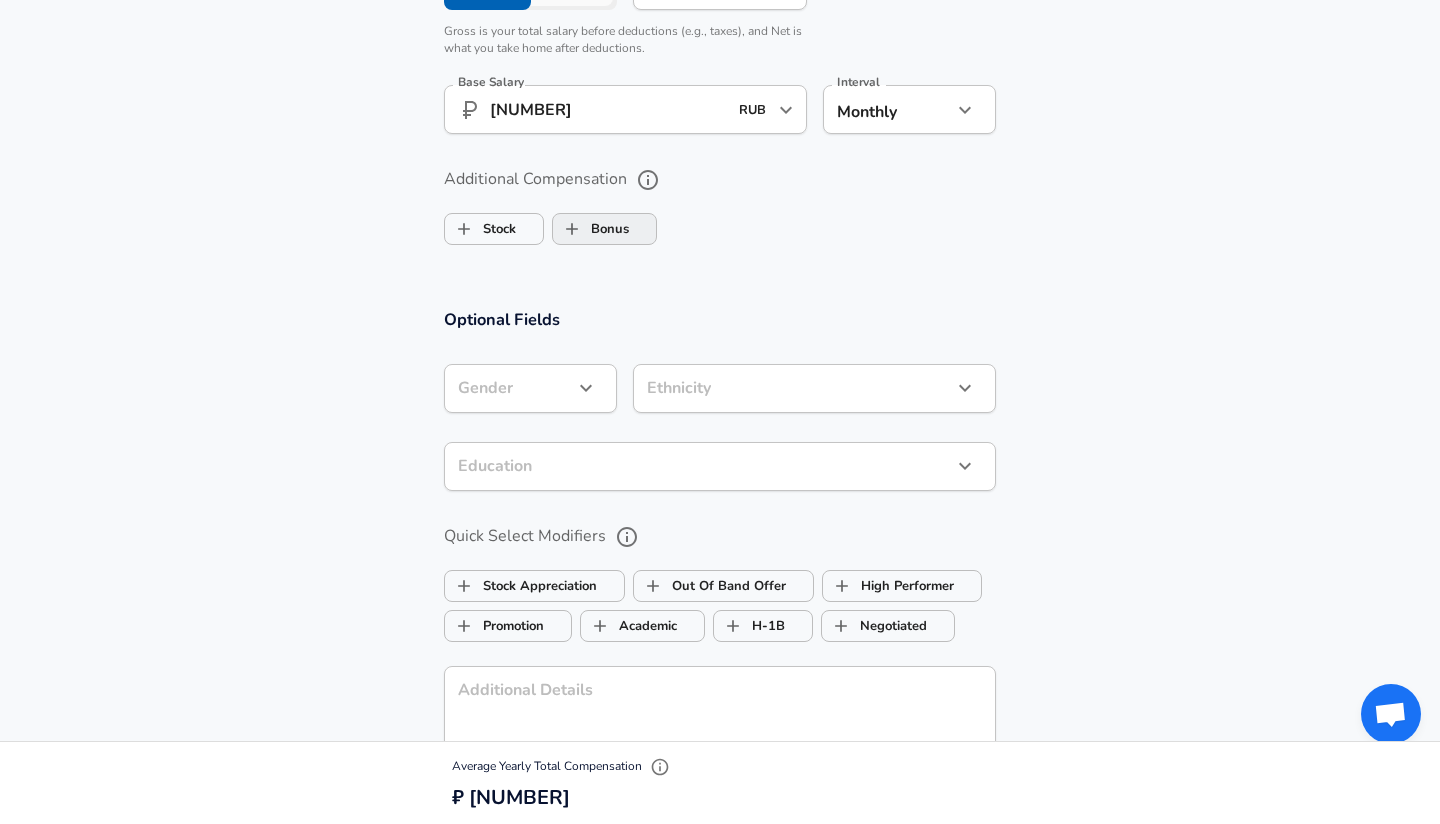 click on "Bonus" at bounding box center (591, 229) 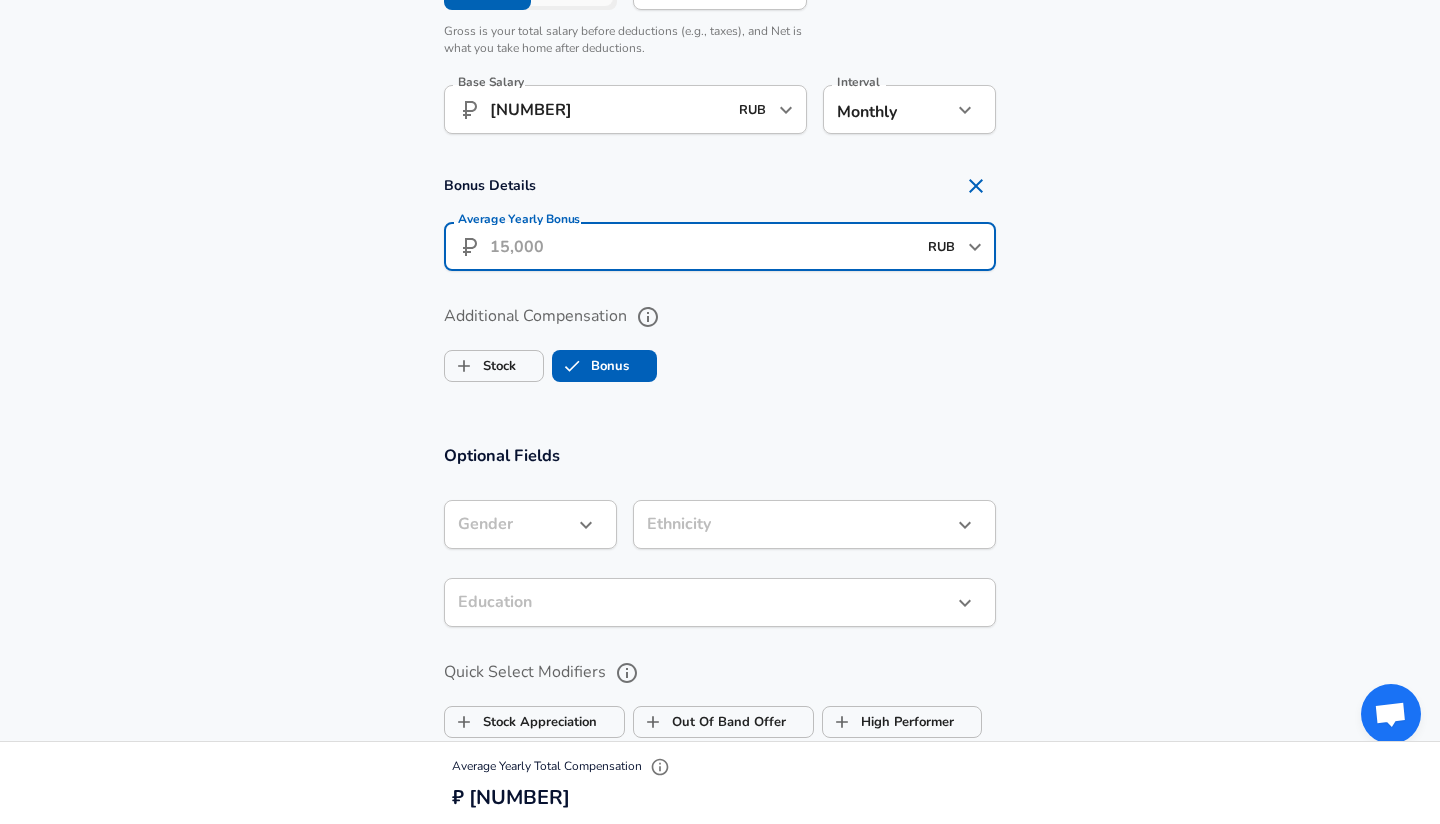 click on "Average Yearly Bonus" at bounding box center [703, 246] 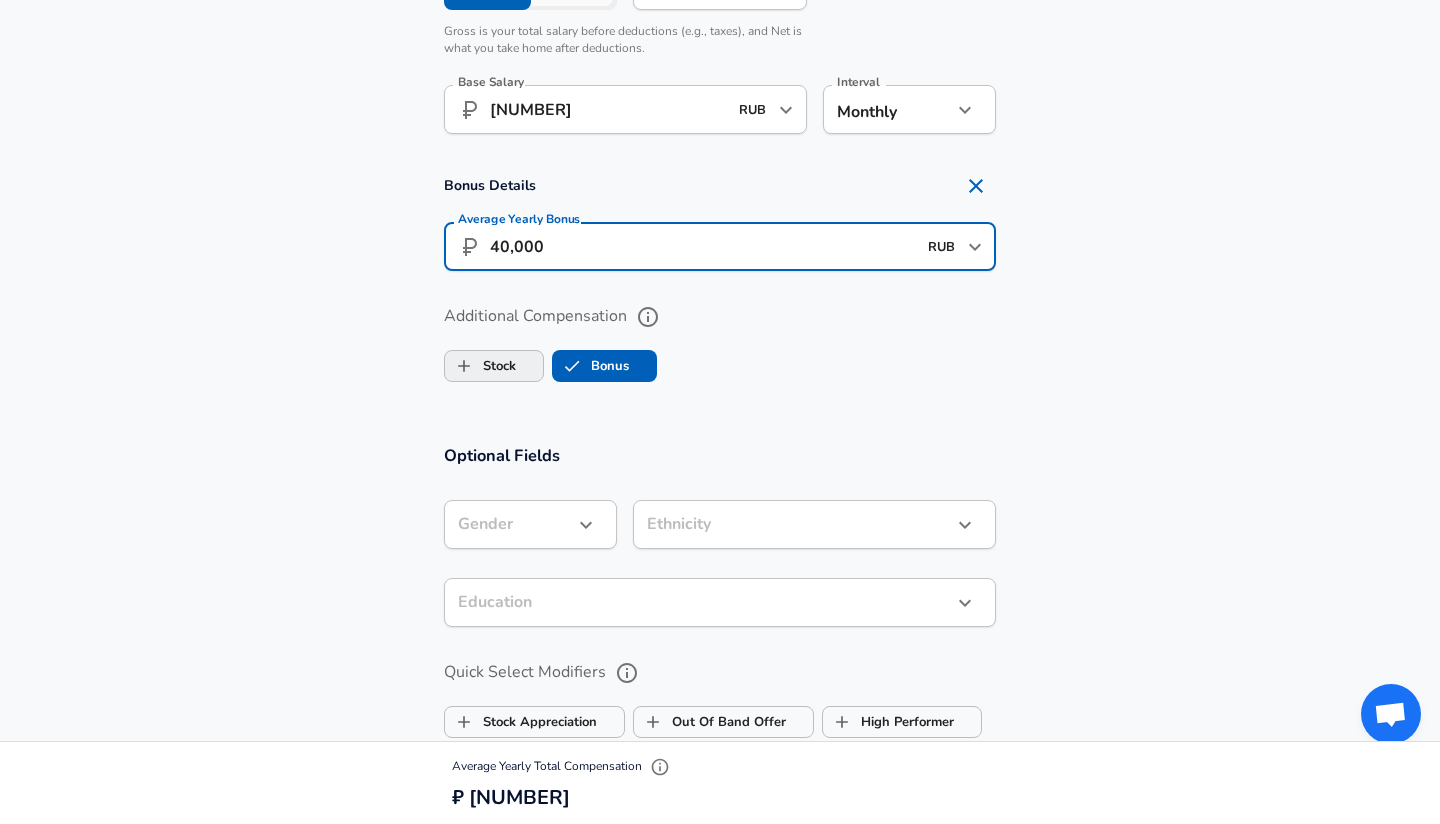 type on "[NUMBER]" 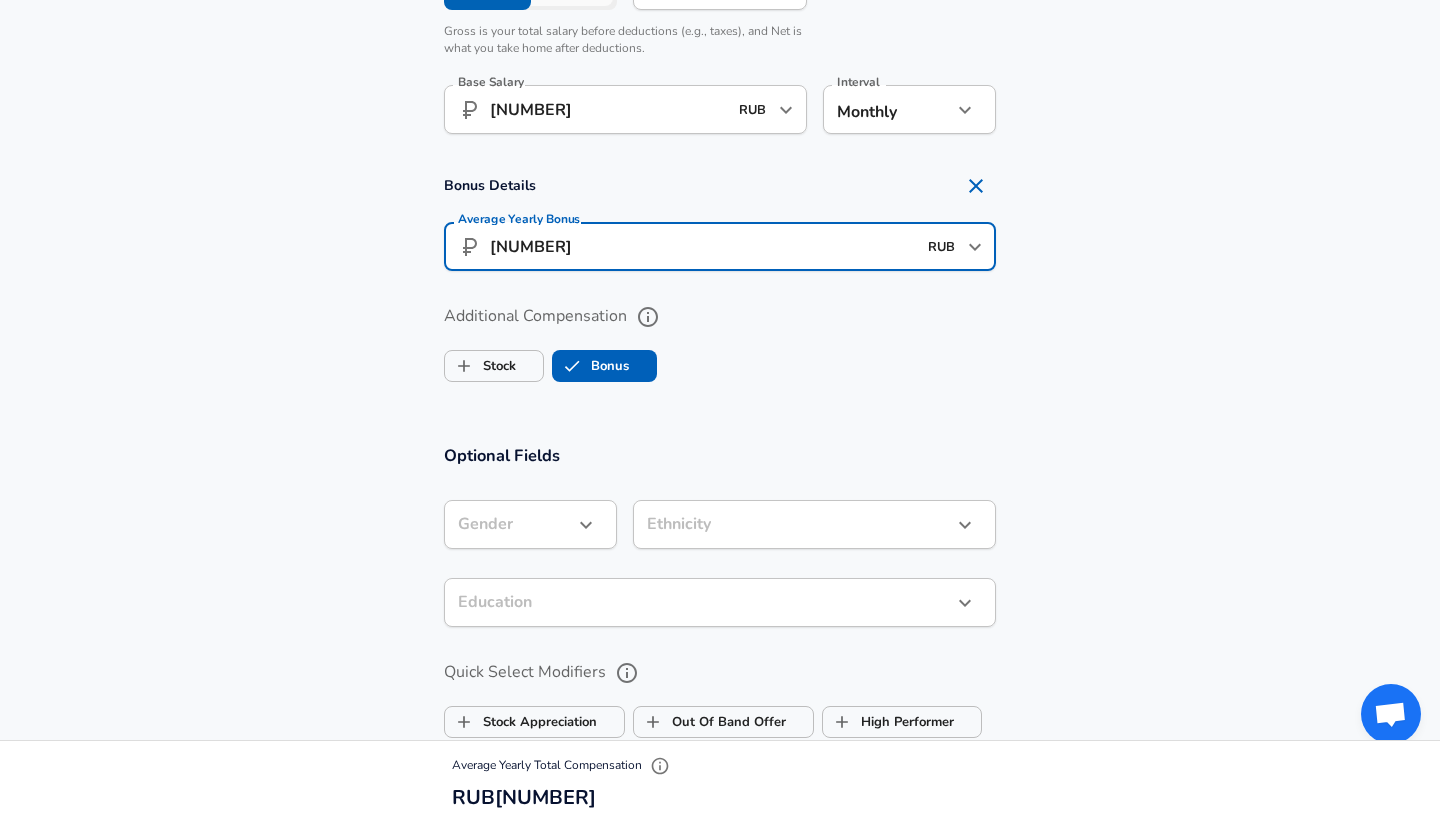 click on "Stock Bonus" at bounding box center [720, 362] 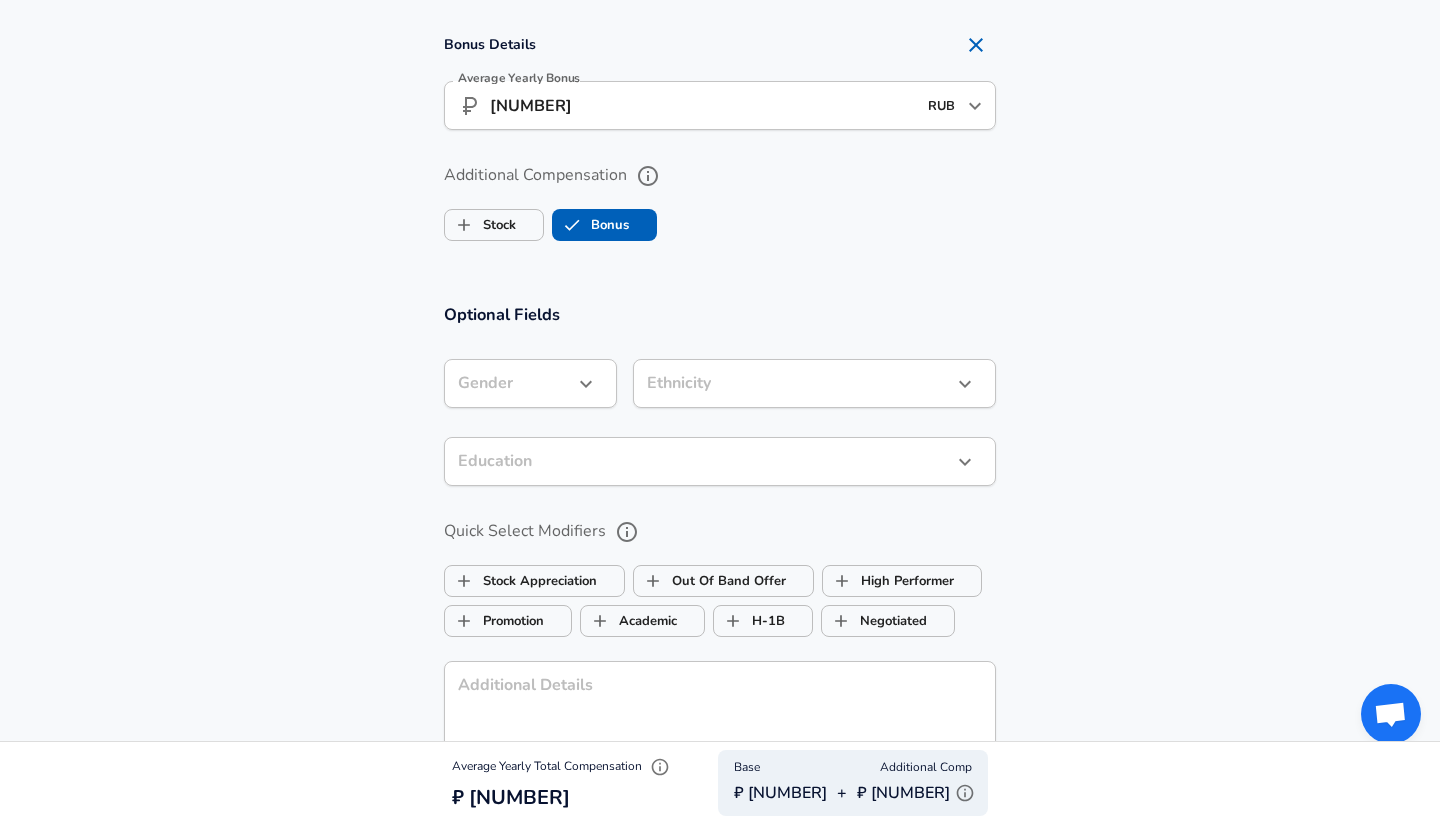 scroll, scrollTop: 1701, scrollLeft: 0, axis: vertical 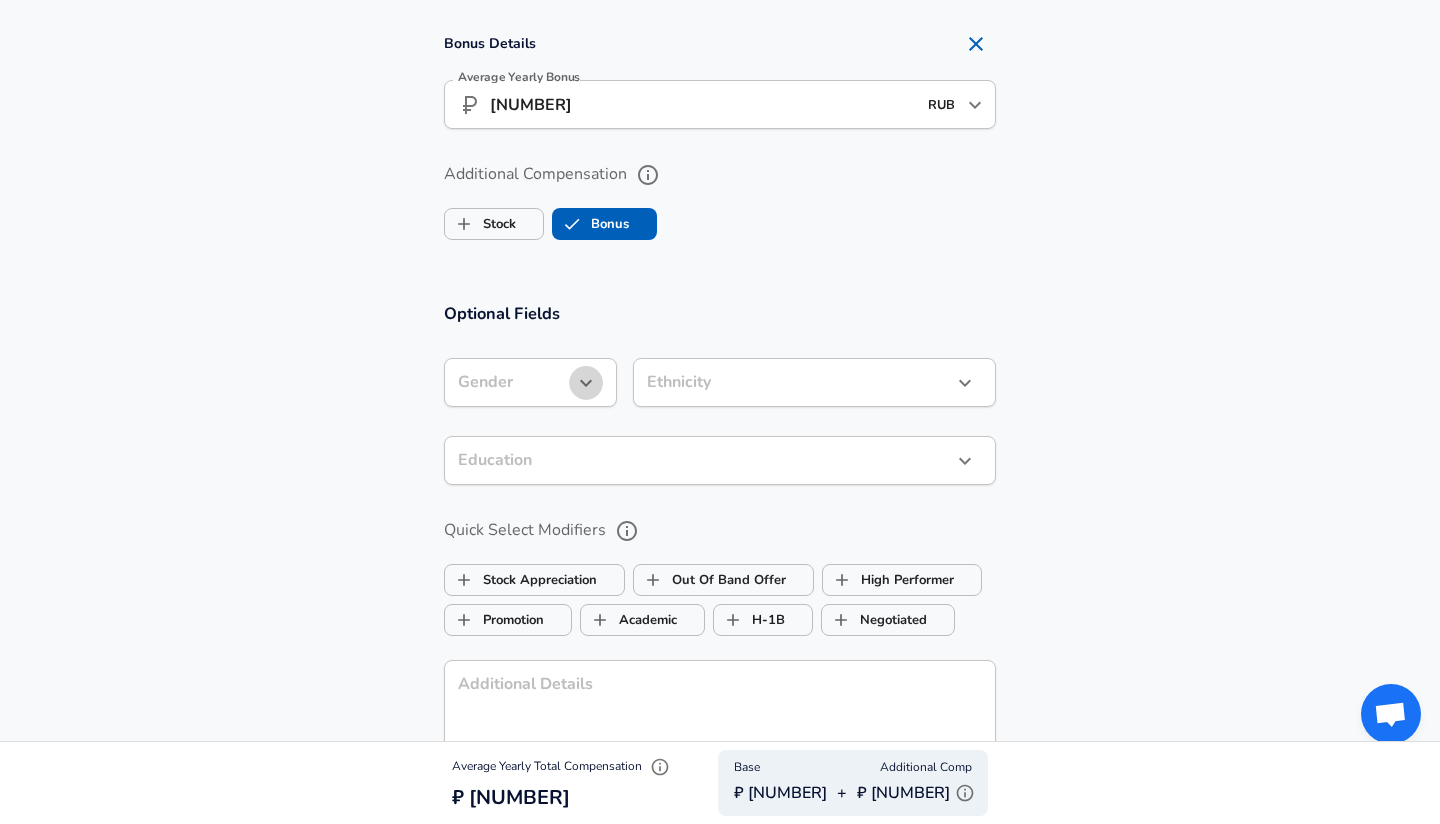 click 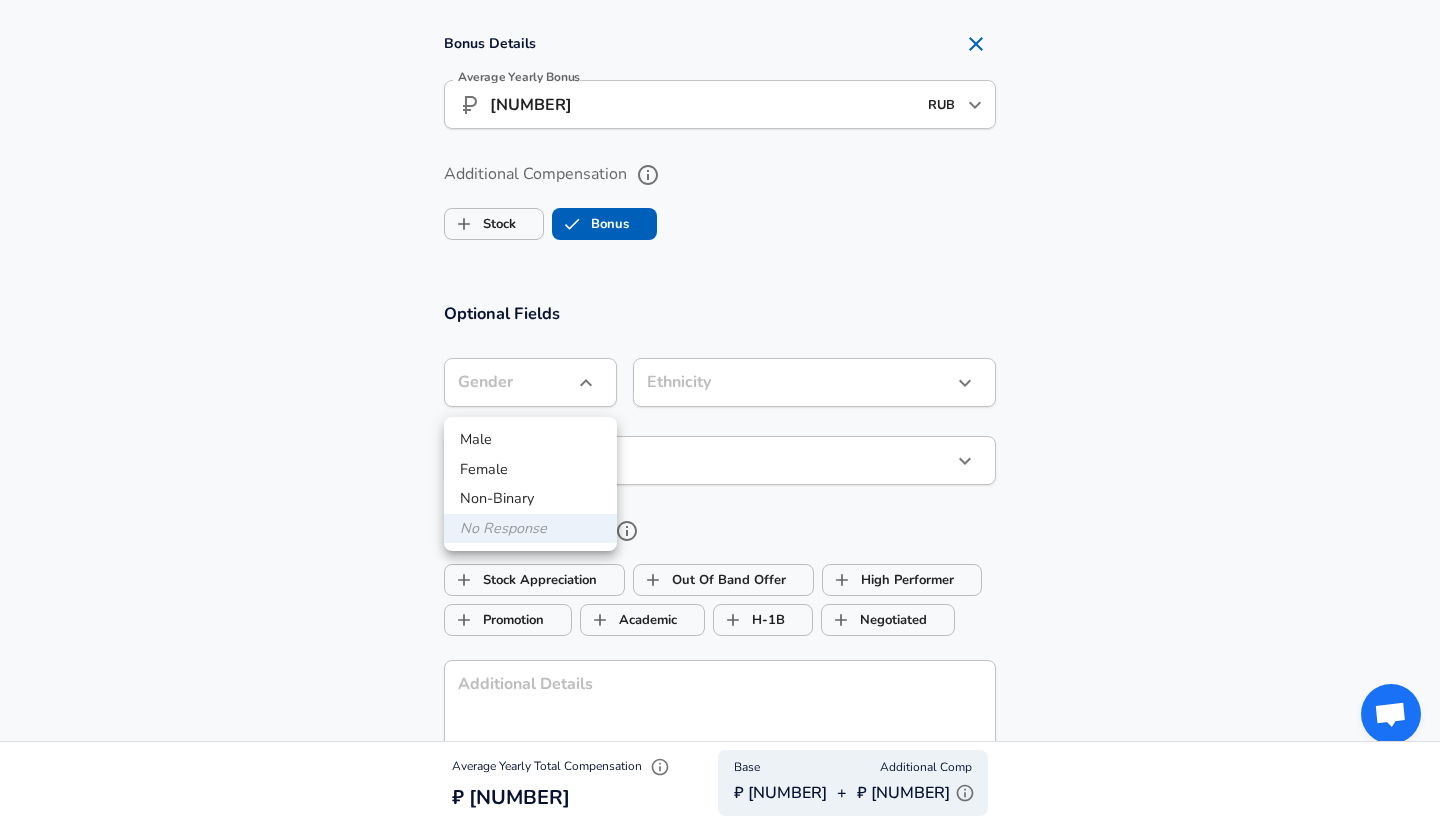 click on "Male" at bounding box center [530, 440] 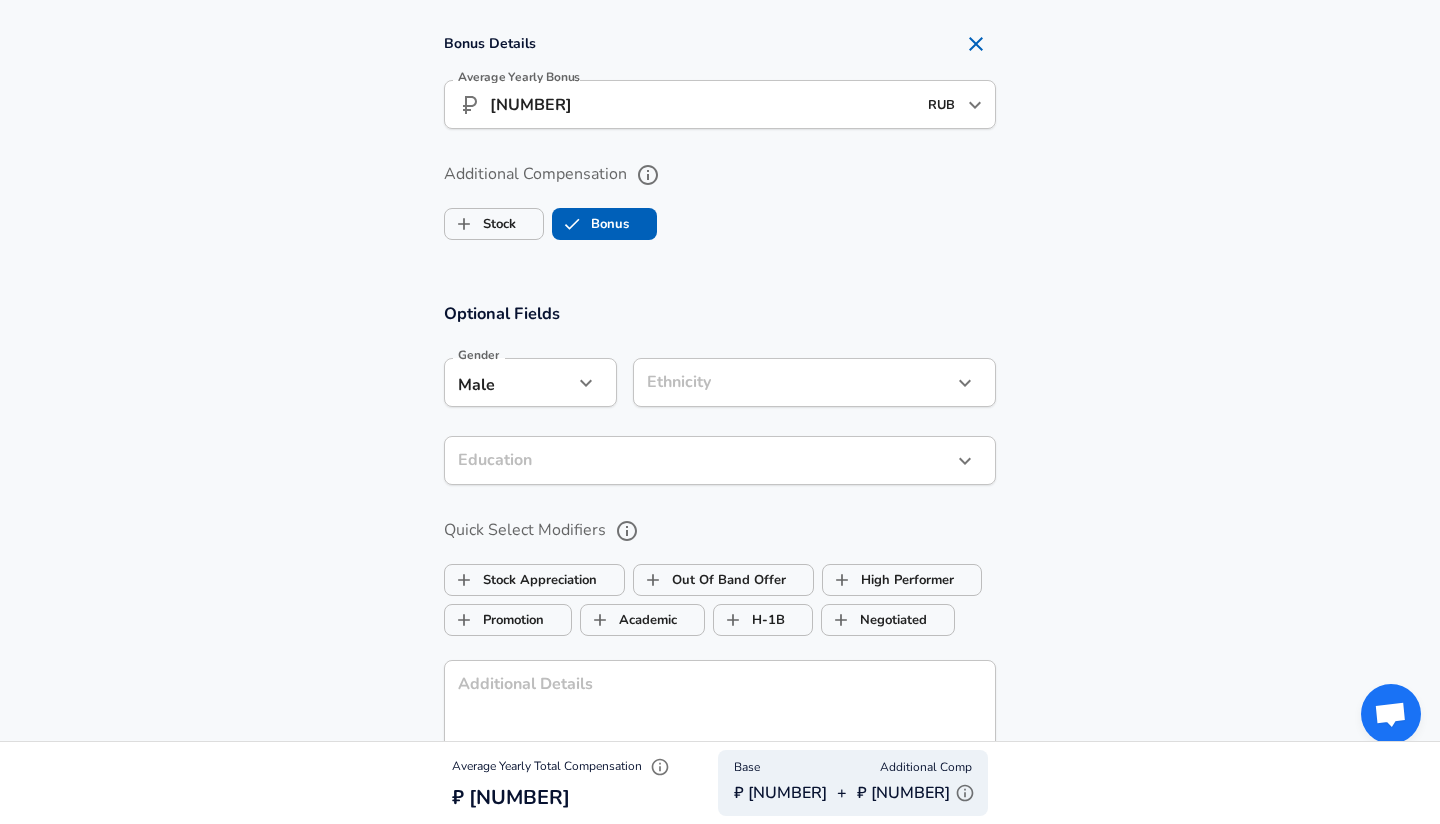 type on "male" 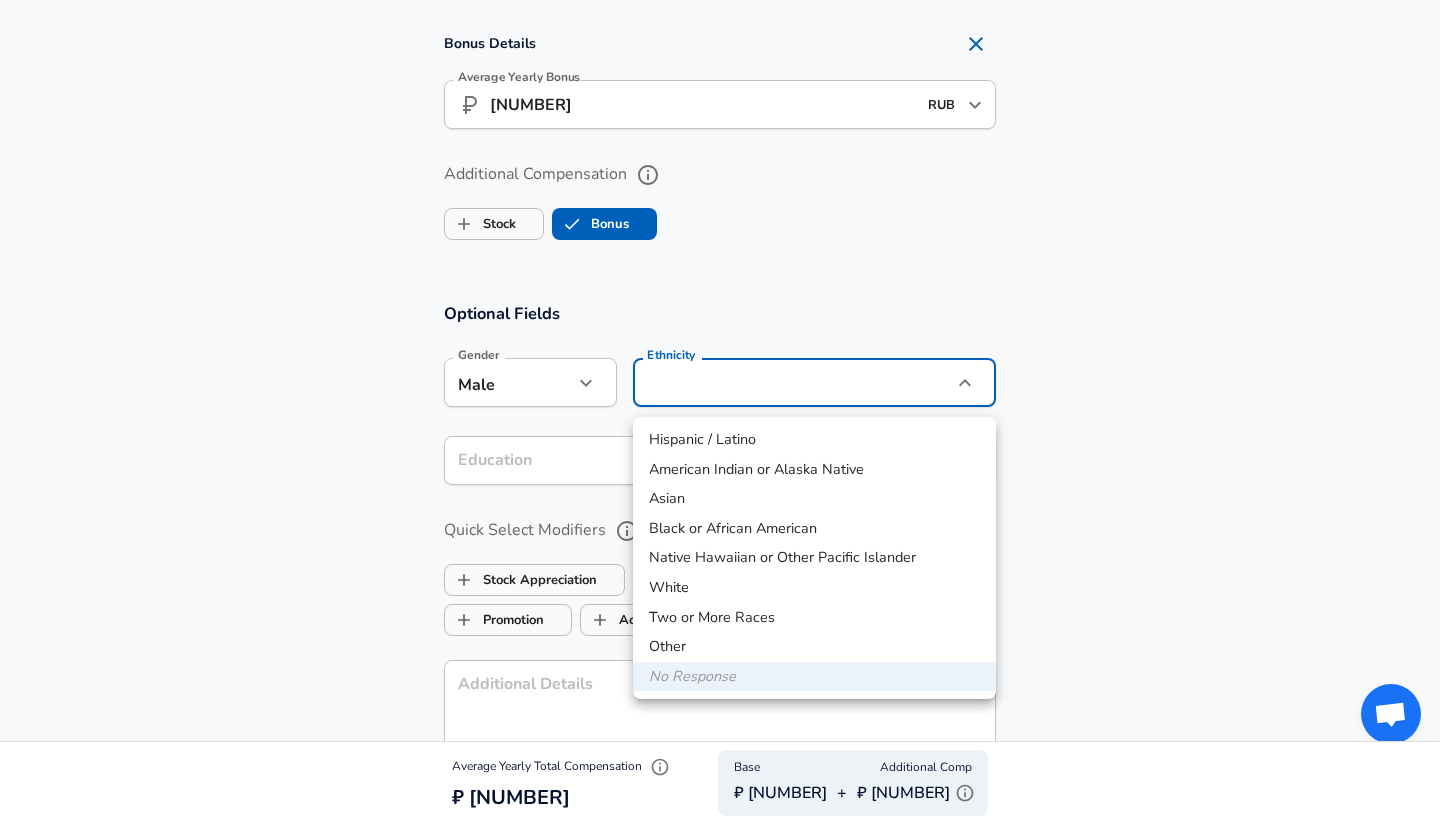 click on "Company & Title Information Enter the company you received your offer from Company MTS Company Select the title that closest resembles your official title. This should be similar to the title that was present on your offer letter. Title Data Scientist Title Select a job family that best fits your role. If you can't find one, select 'Other' to enter a custom job family Job Family Data Scientist Job Family Select Specialization Machine Learning Machine Learning Select Specialization Level Middle Data Scientist Level Work Experience and Location New Offer Employee Yes yes 1 1" at bounding box center [720, -1289] 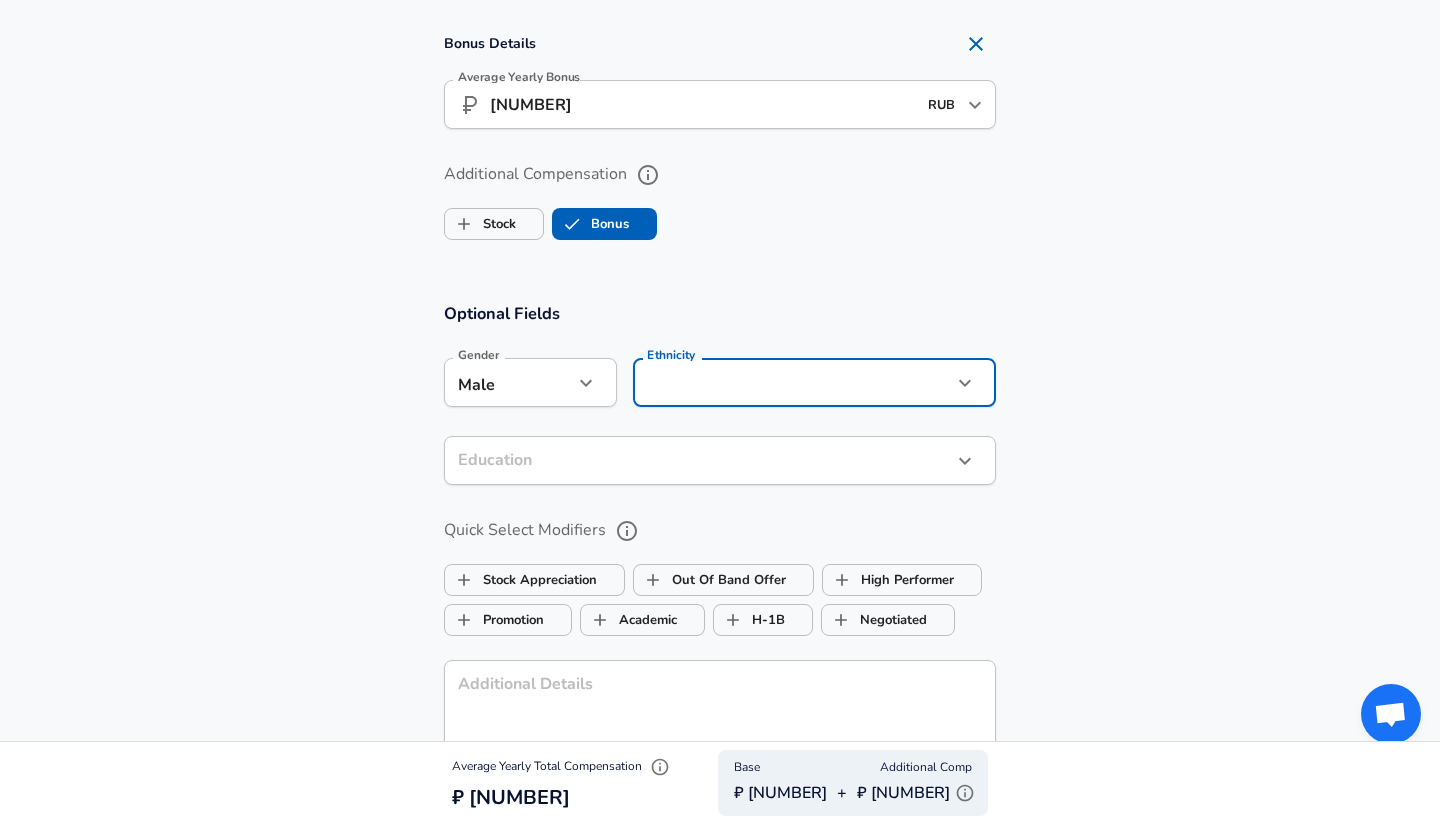 click 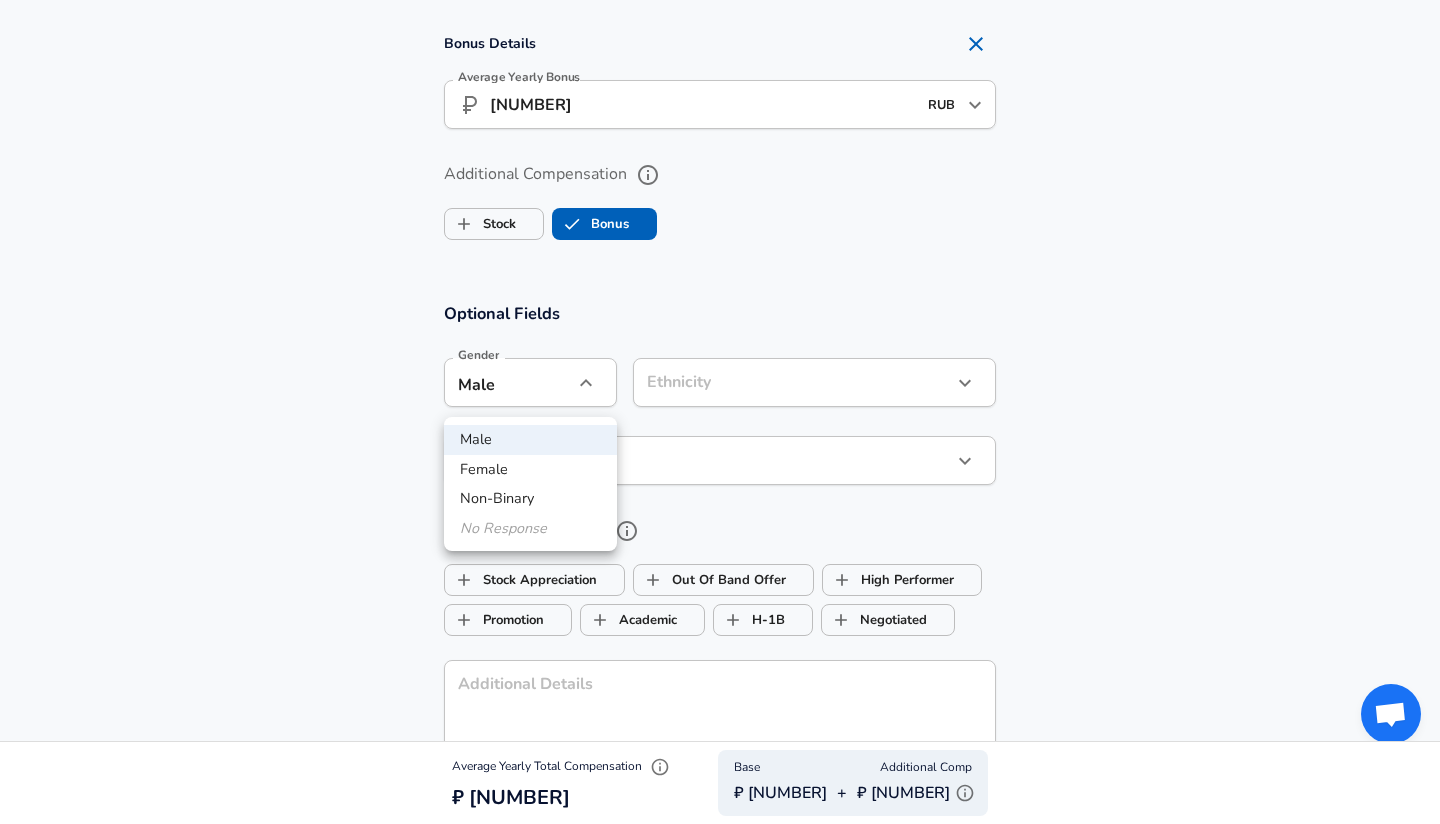 click on "No Response" at bounding box center [530, 529] 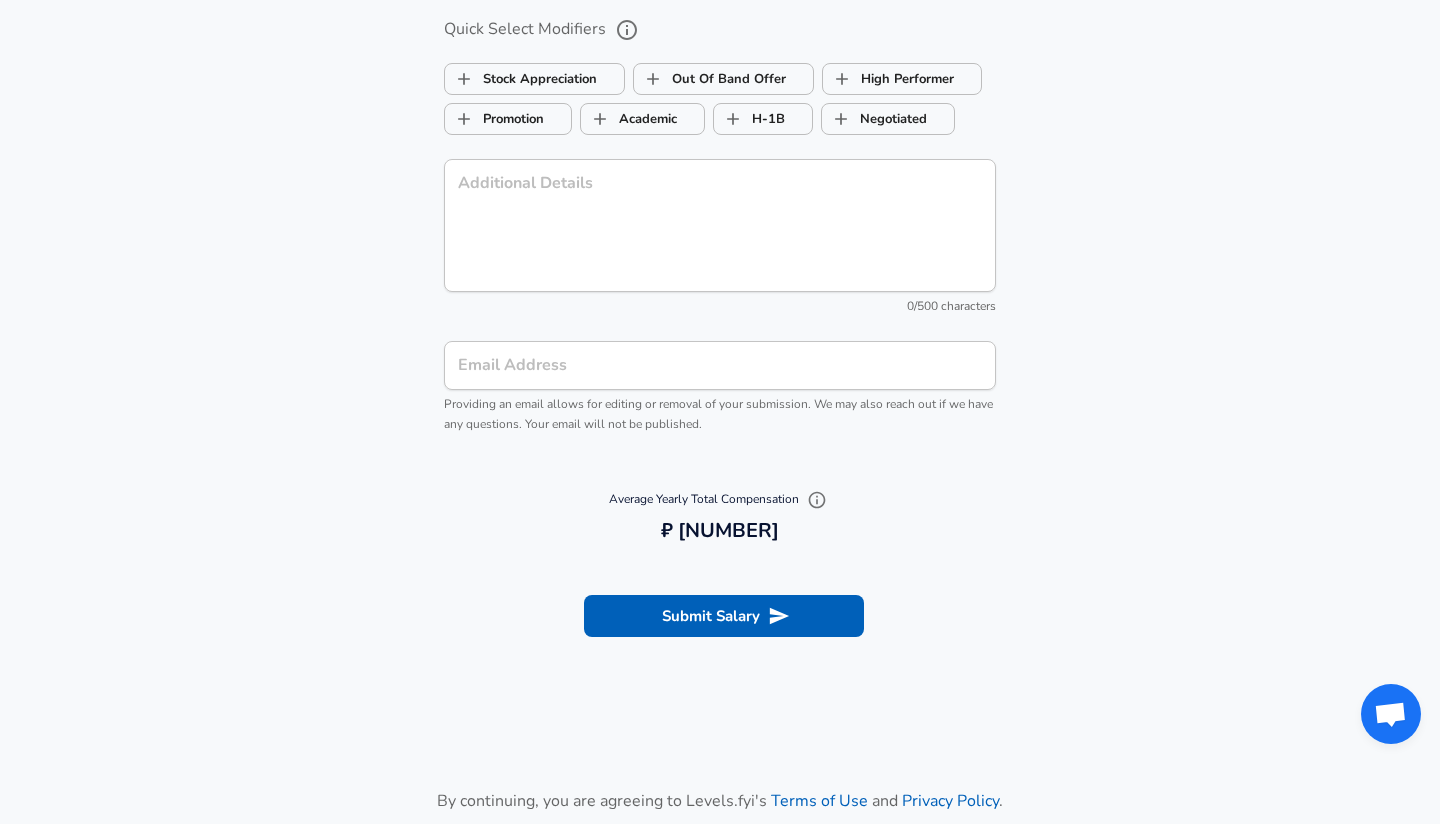 scroll, scrollTop: 2237, scrollLeft: 0, axis: vertical 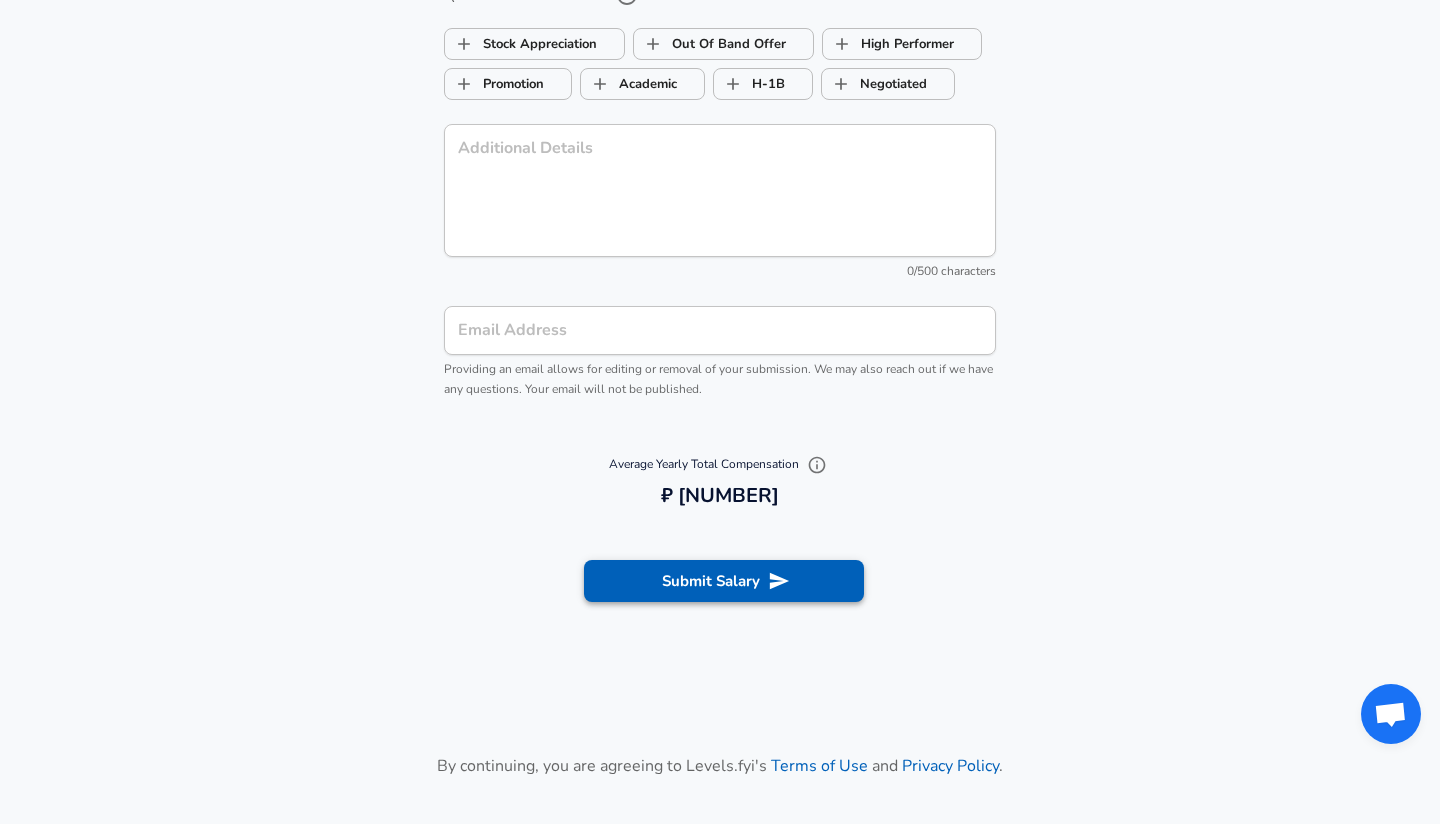 click 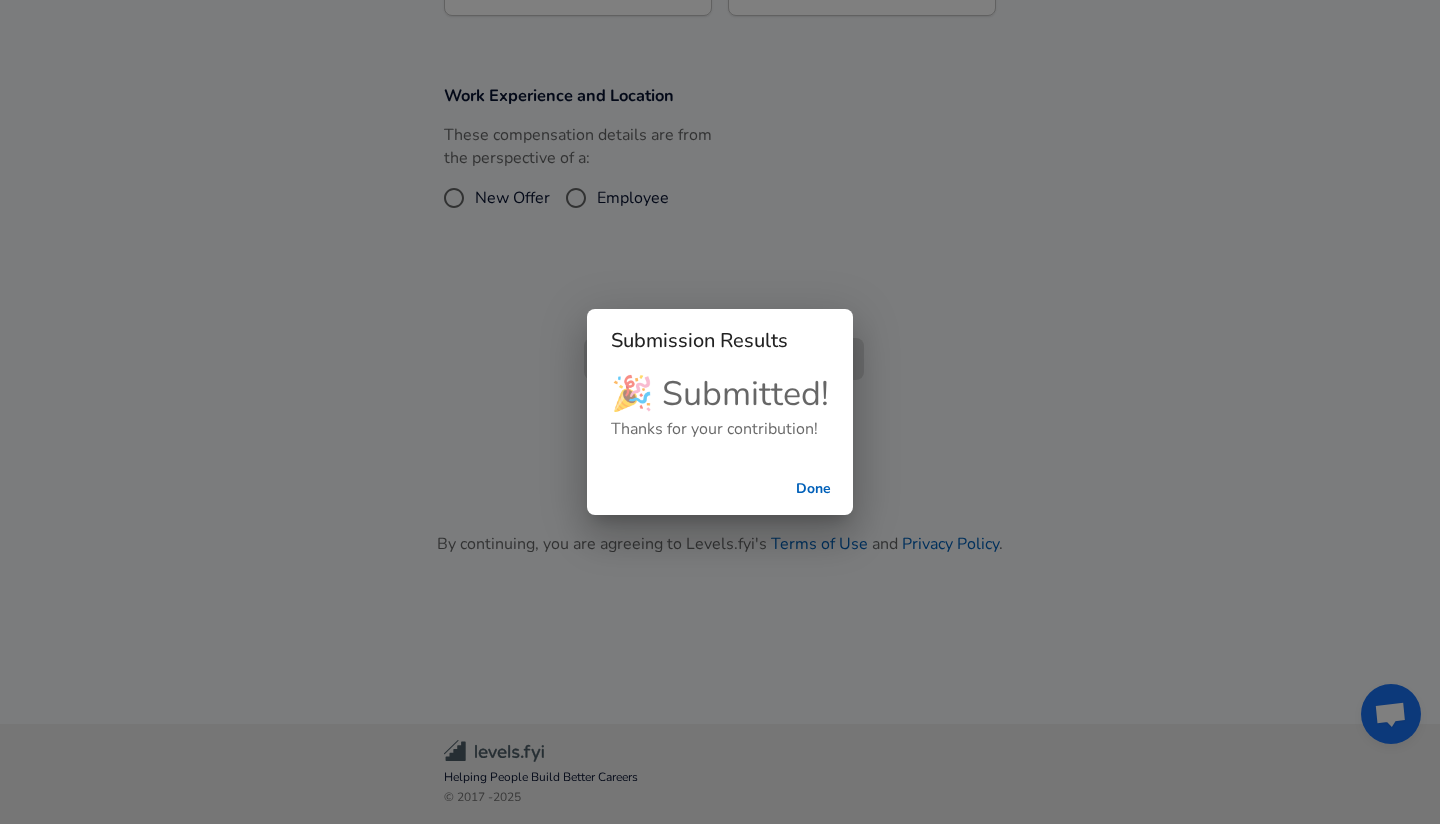 scroll, scrollTop: 697, scrollLeft: 0, axis: vertical 